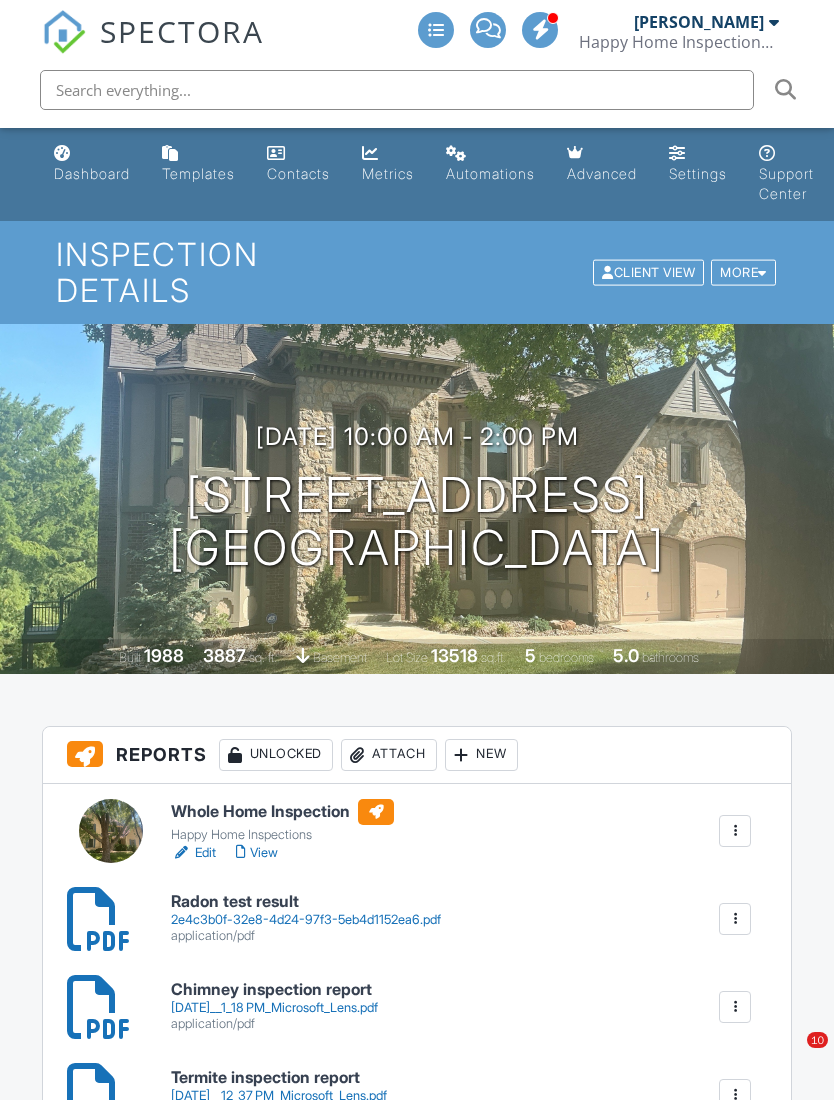 scroll, scrollTop: 173, scrollLeft: 0, axis: vertical 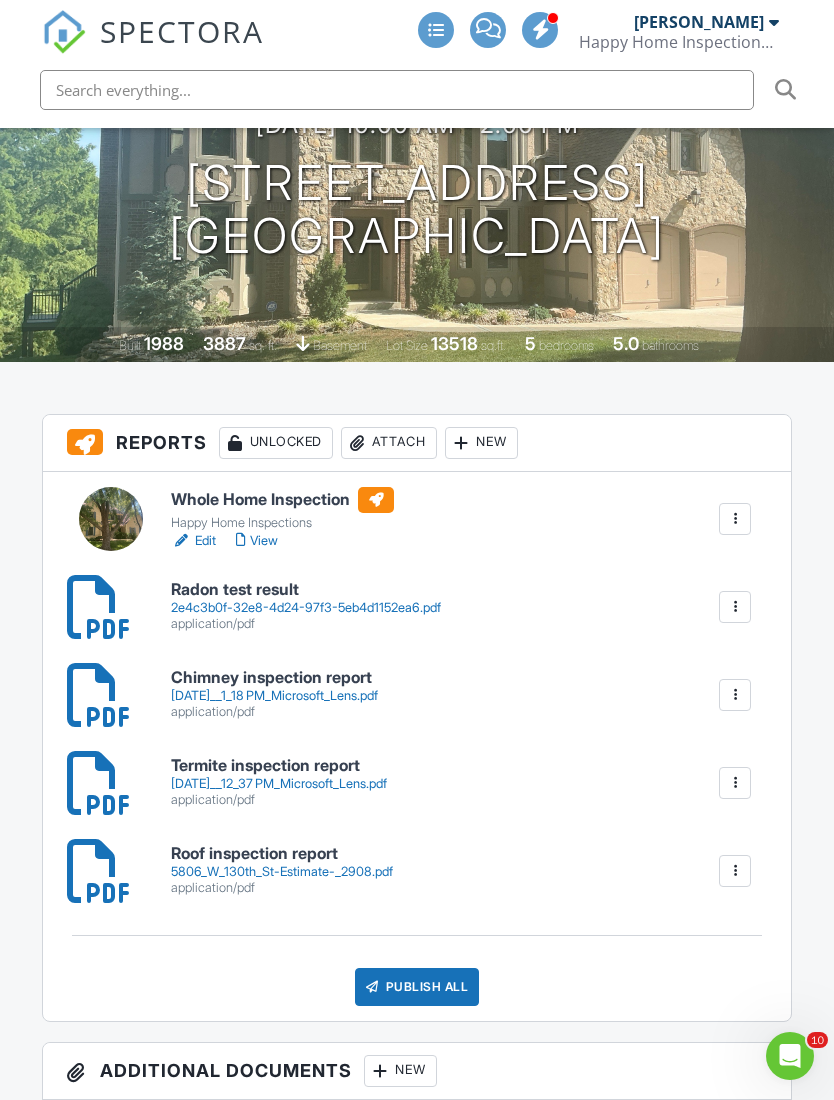 click on "View" at bounding box center [257, 541] 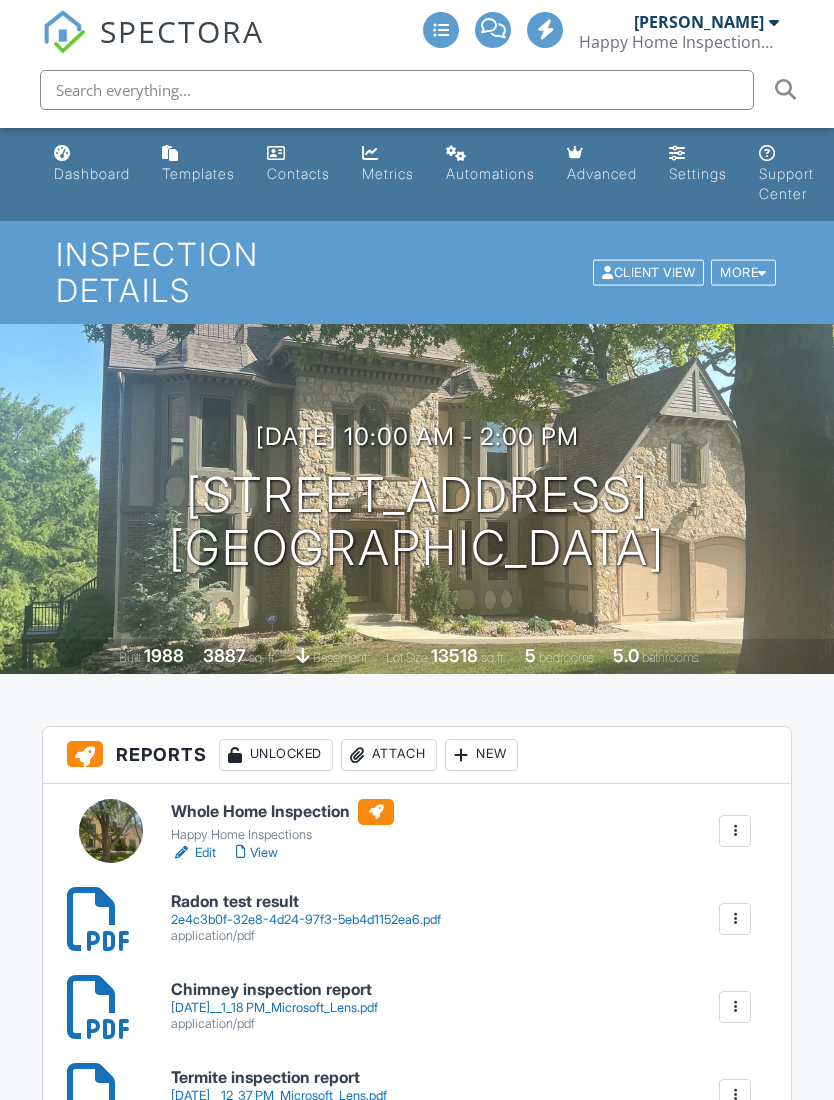 scroll, scrollTop: 0, scrollLeft: 0, axis: both 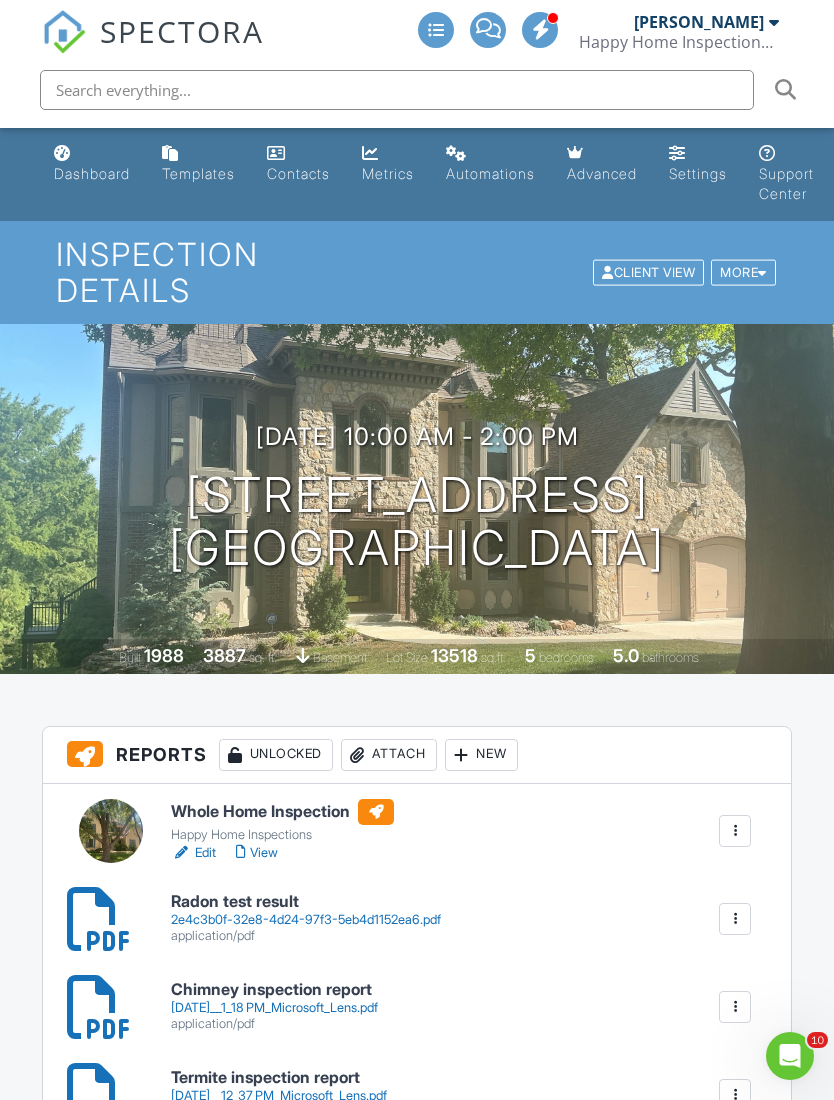 click on "Dashboard" at bounding box center (92, 173) 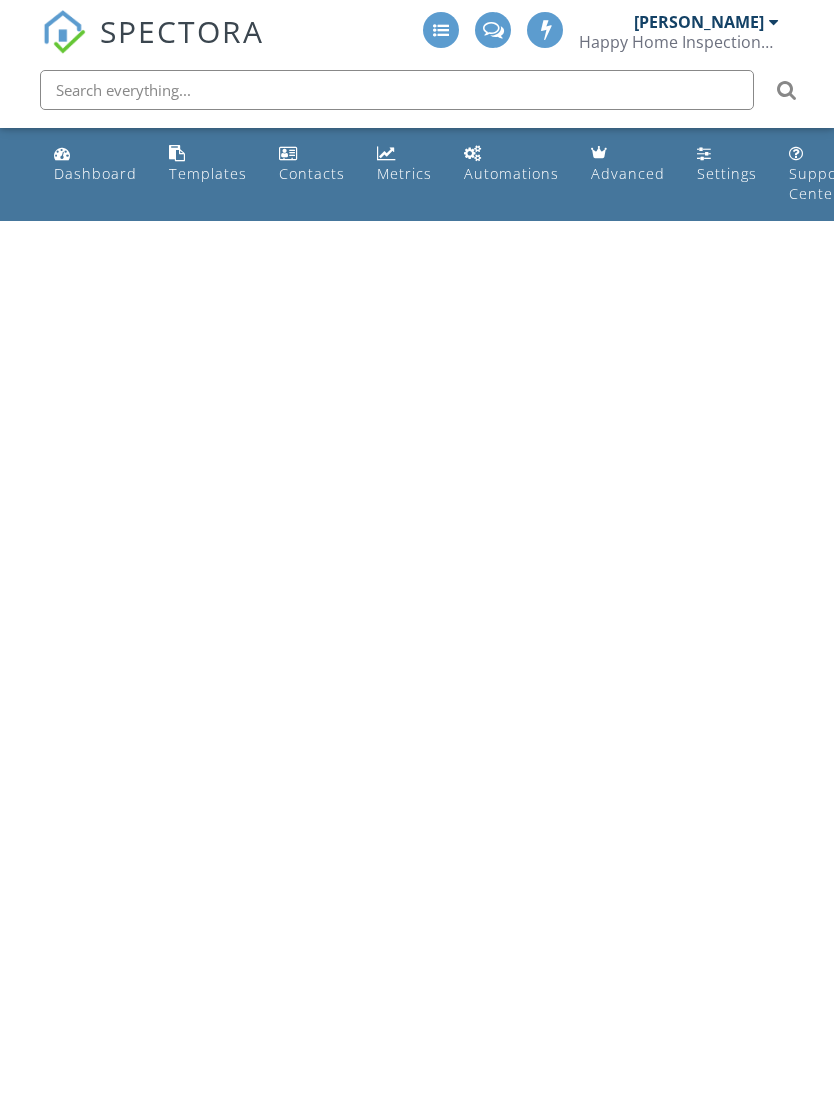 scroll, scrollTop: 0, scrollLeft: 0, axis: both 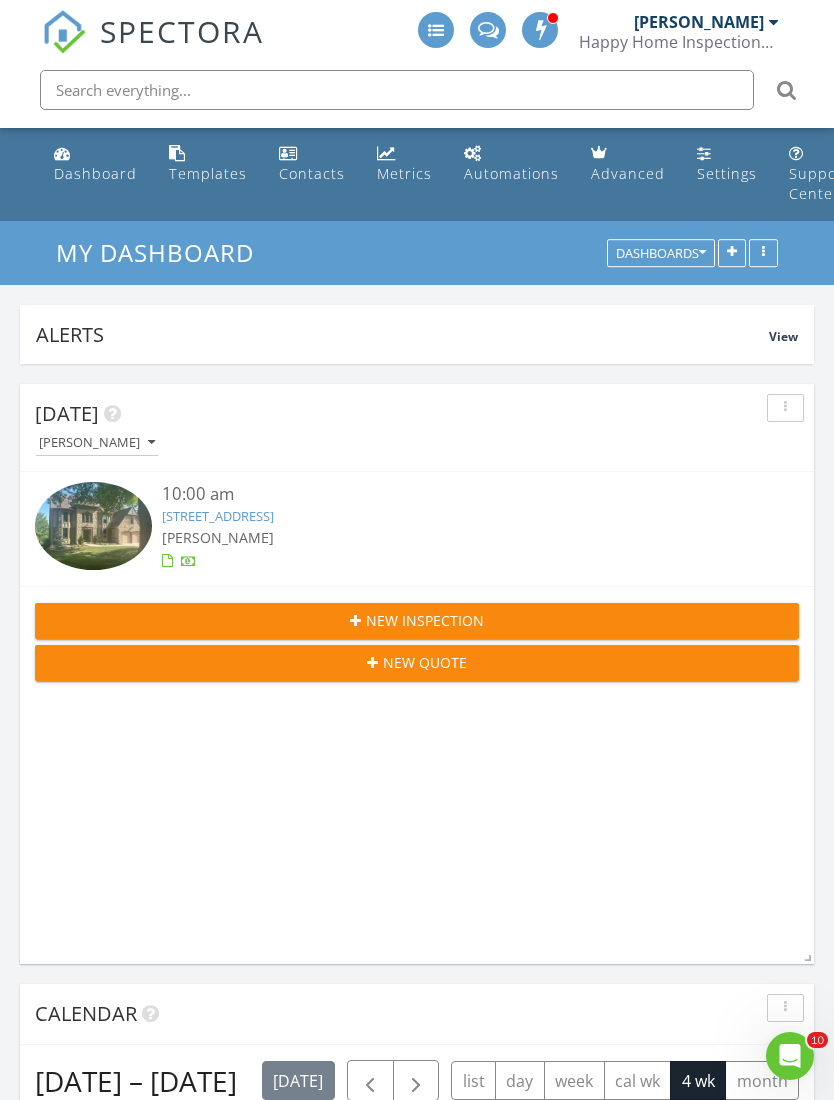 click 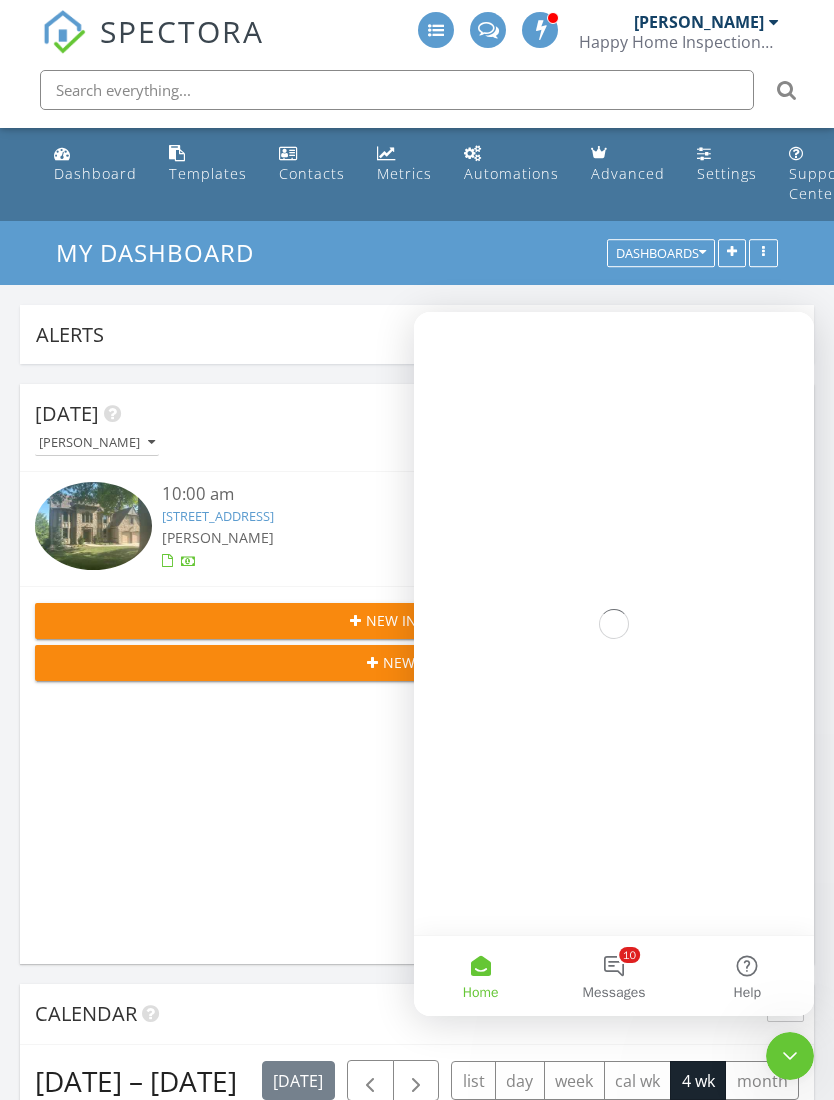 scroll, scrollTop: 0, scrollLeft: 0, axis: both 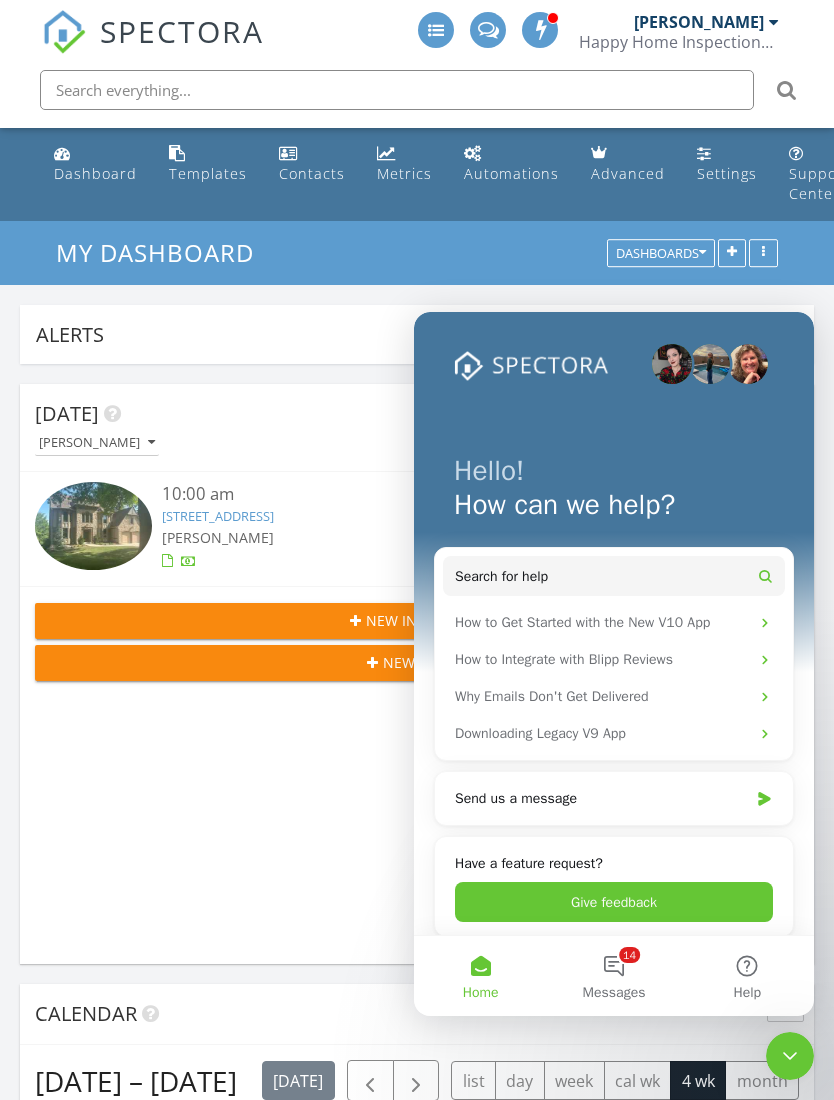 click on "Send us a message" at bounding box center (614, 798) 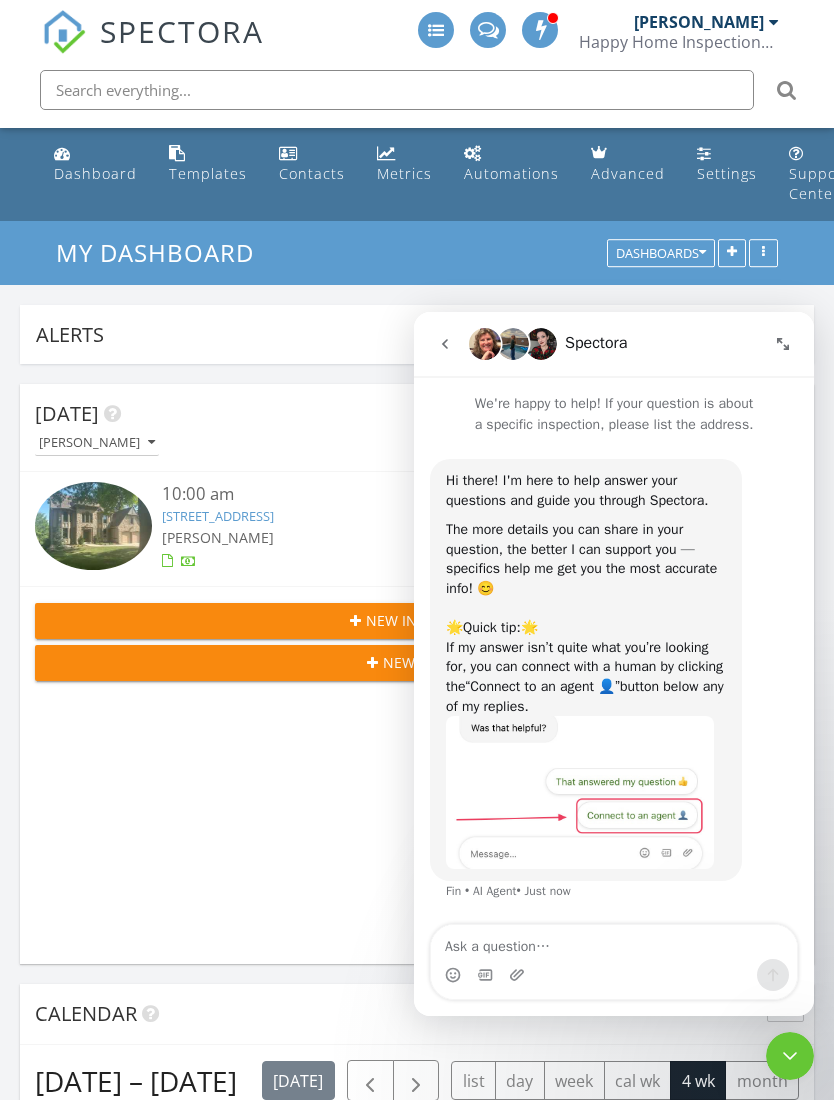 click at bounding box center [614, 942] 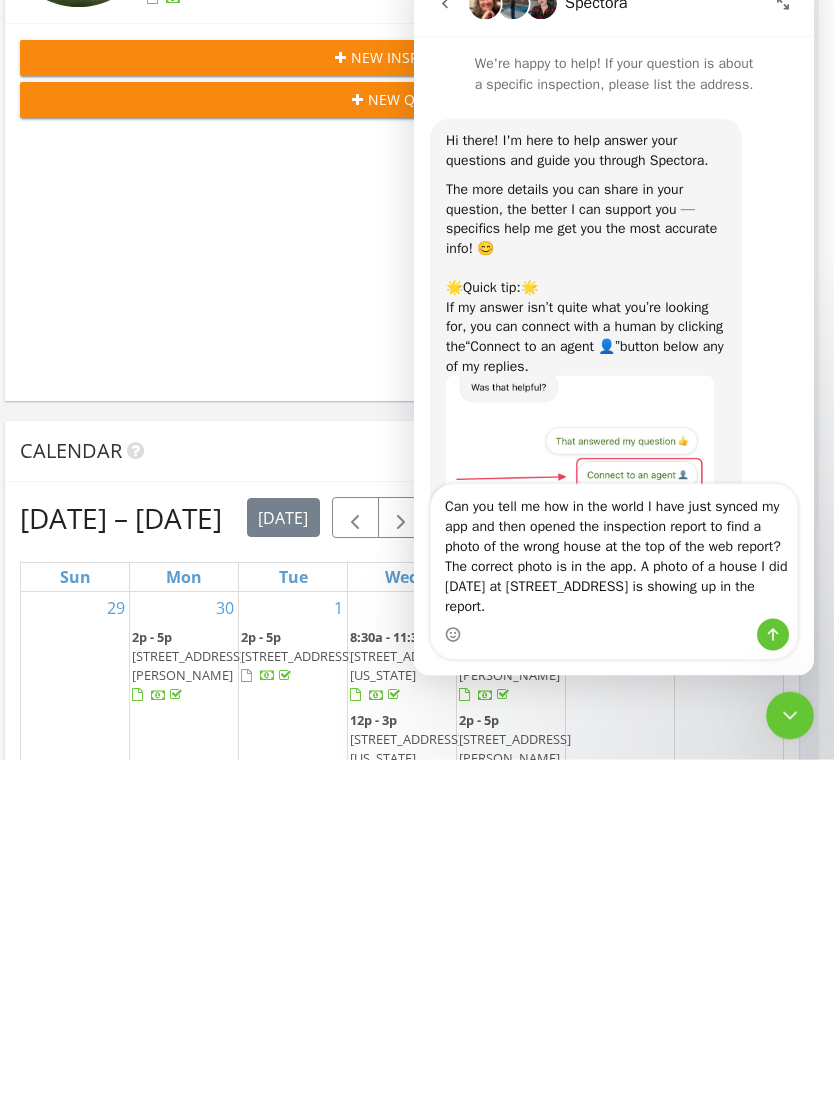 click on "Can you tell me how in the world I have just synced my app and then opened the inspection report to find a photo of the wrong house at the top of the web report? The correct photo is in the app. A photo of a house I did yesterday at 13217 S. Locust is showing up in the report." at bounding box center [614, 552] 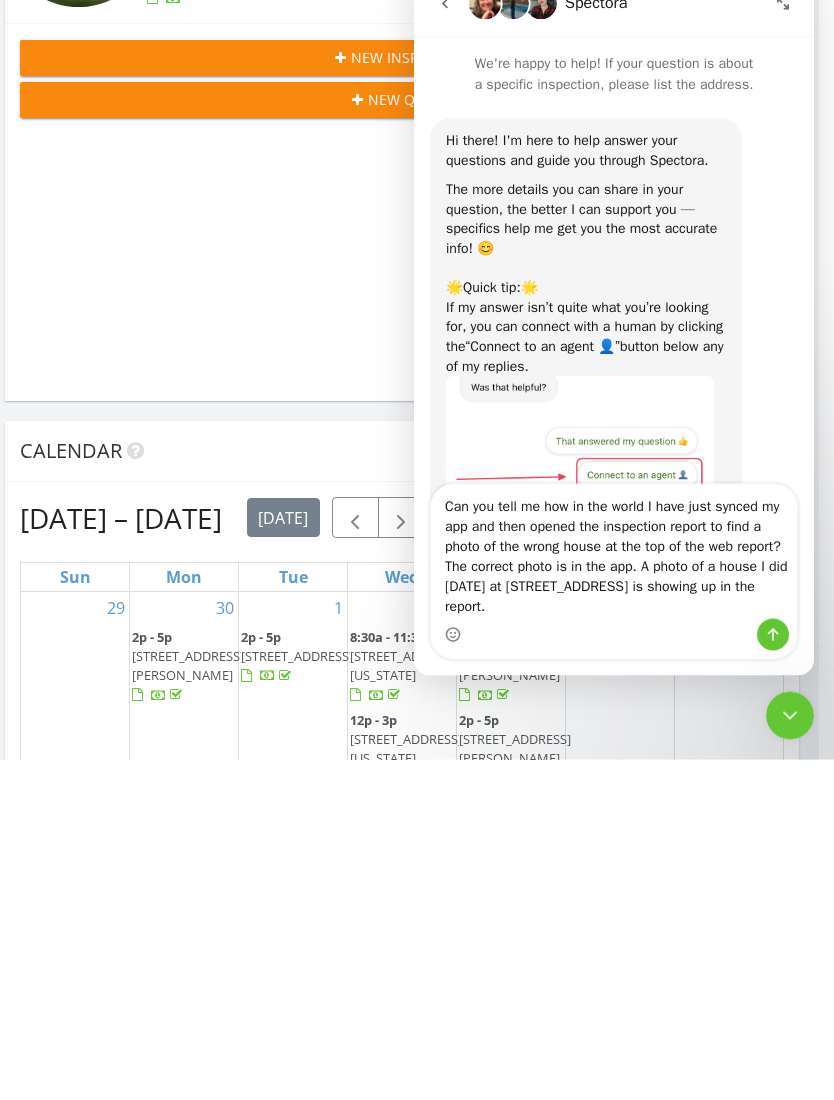 click on "Can you tell me how in the world I have just synced my app and then opened the inspection report to find a photo of the wrong house at the top of the web report? The correct photo is in the app. A photo of a house I did yesterday at 13217 S. Locust is showing up in the report." at bounding box center [614, 552] 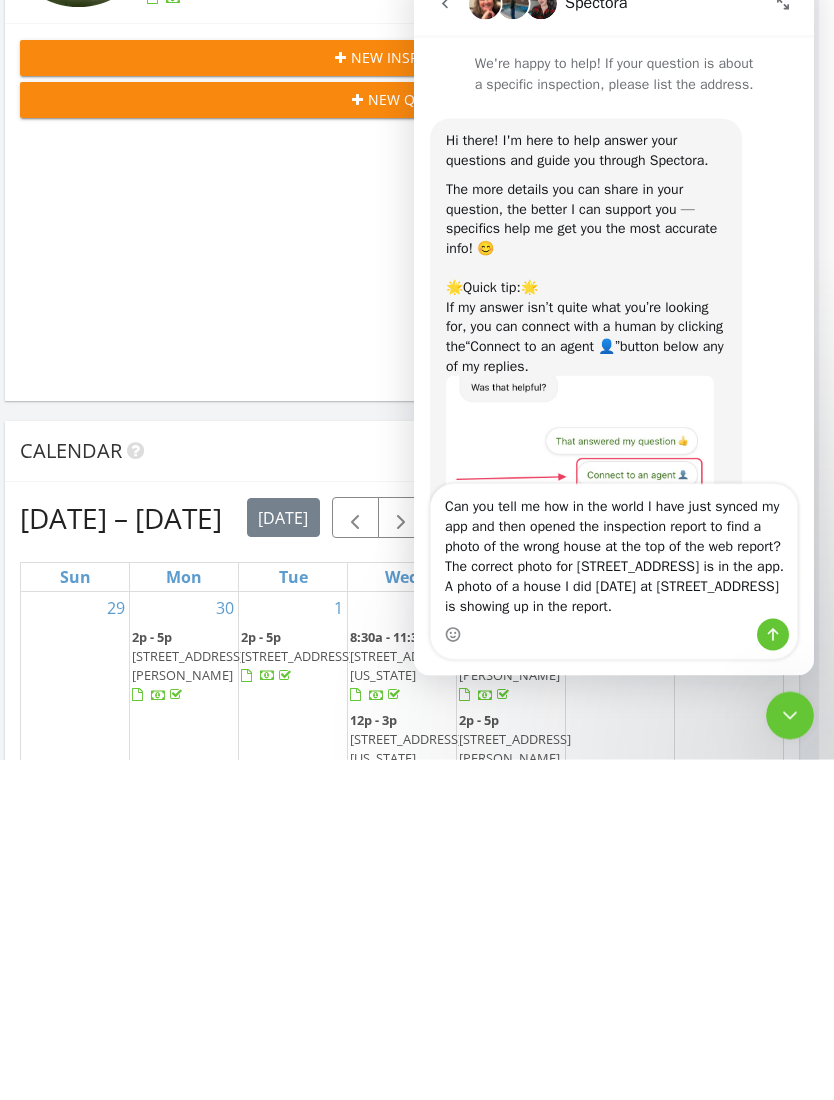 scroll, scrollTop: 61, scrollLeft: 0, axis: vertical 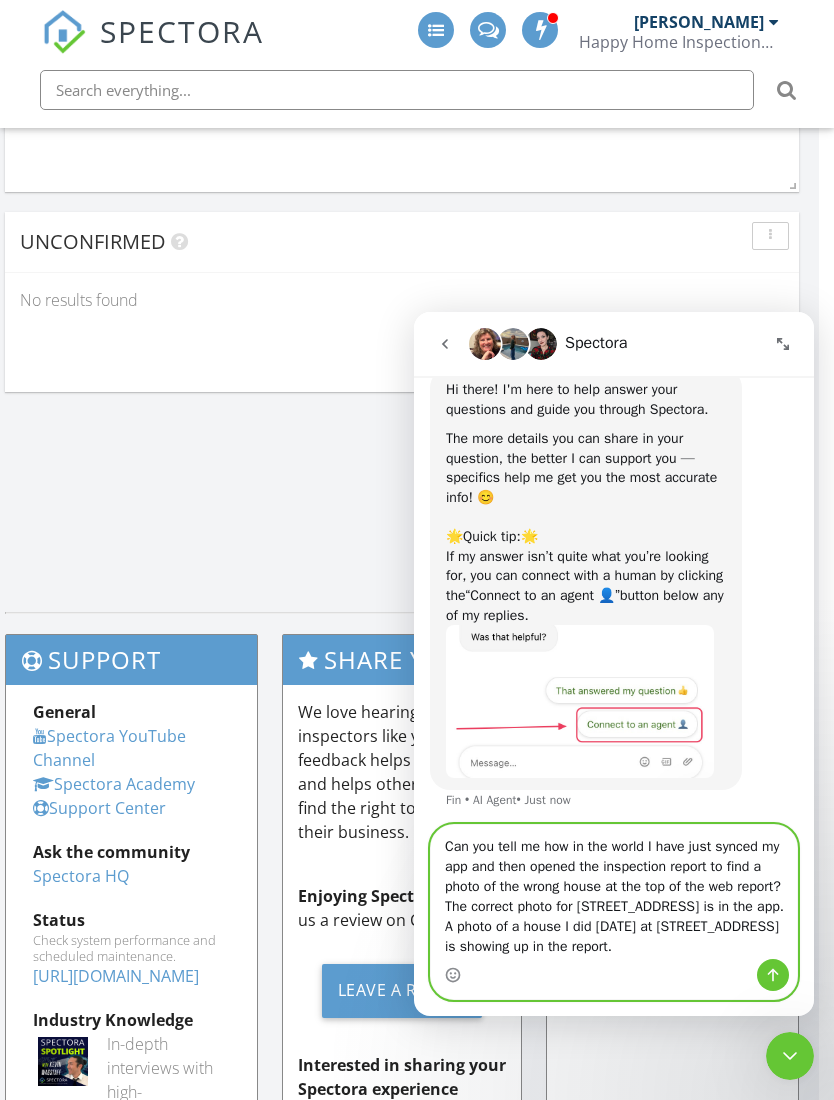 type on "Can you tell me how in the world I have just synced my app and then opened the inspection report to find a photo of the wrong house at the top of the web report? The correct photo for 5806 W 130th is in the app. A photo of a house I did yesterday at 13217 S. Locust is showing up in the report." 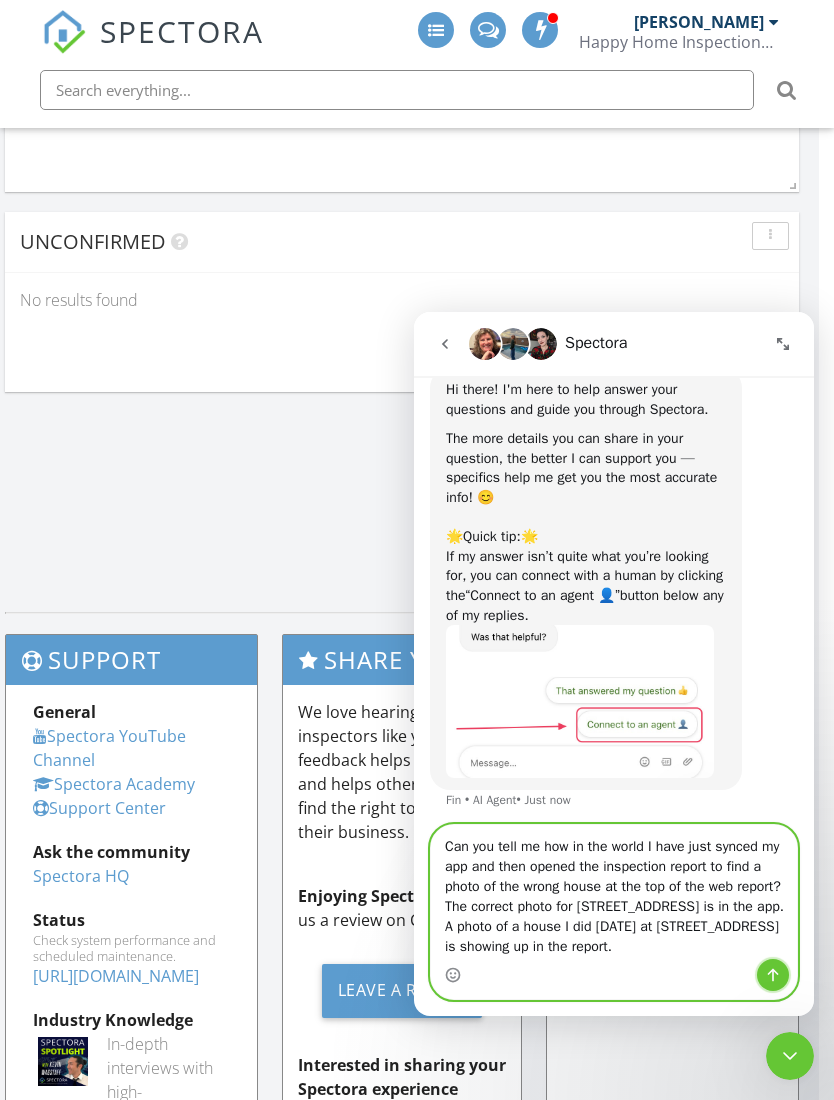 click 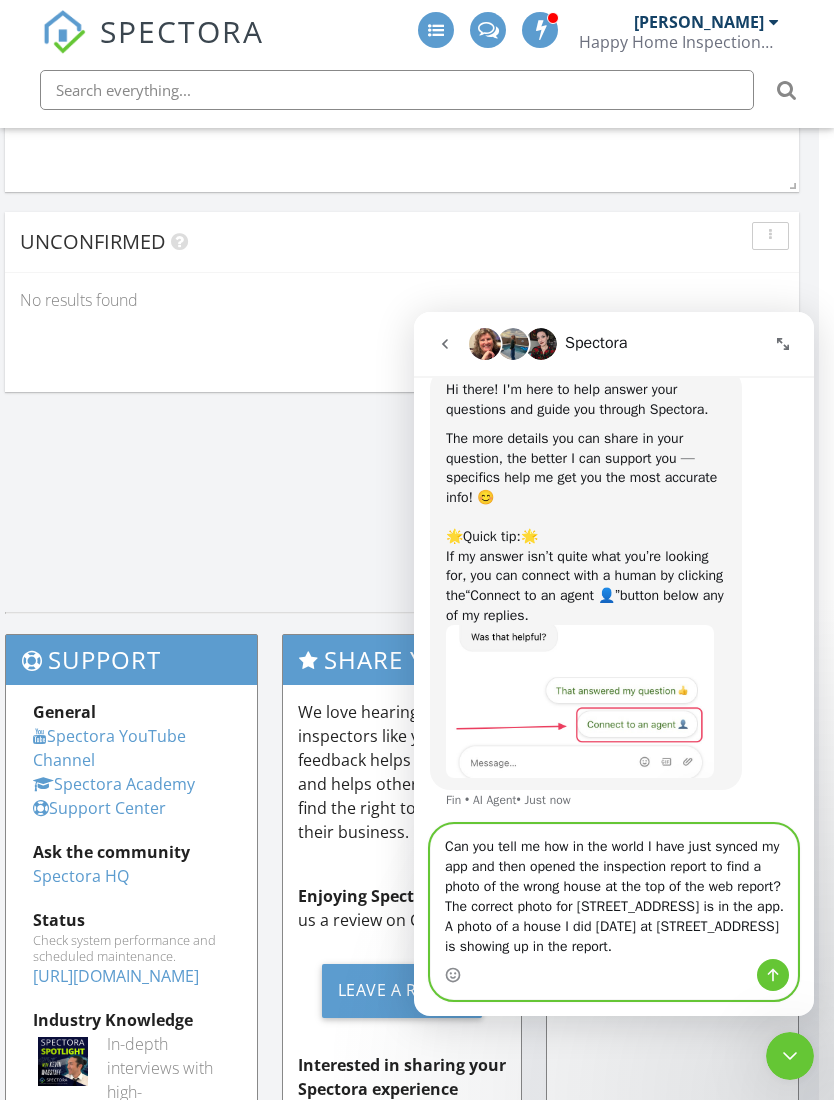 type 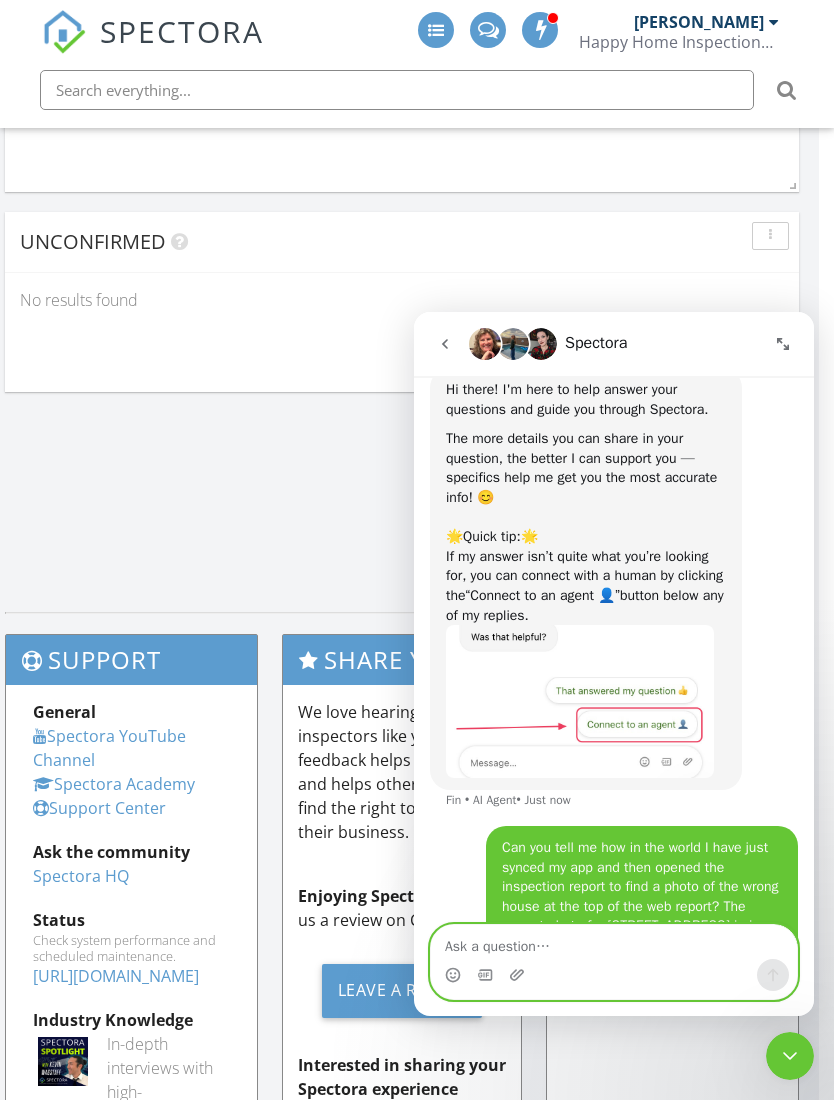 scroll, scrollTop: 2043, scrollLeft: 15, axis: both 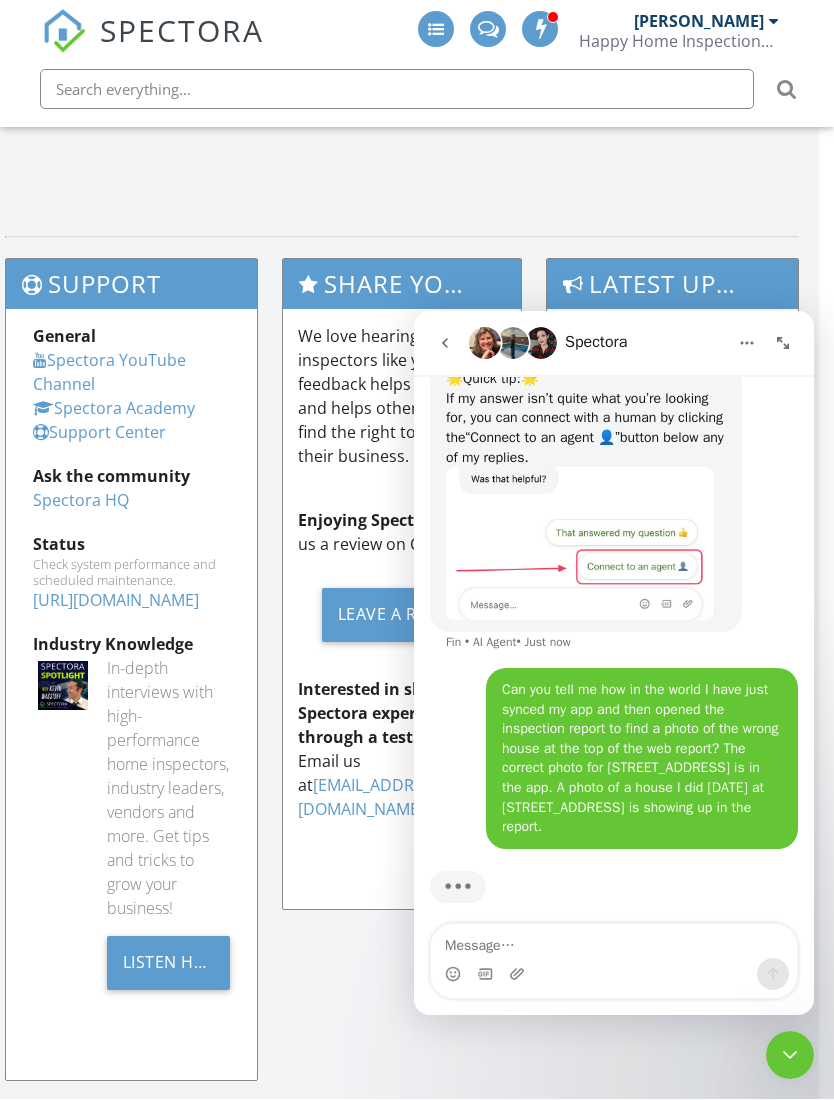click at bounding box center (519, 974) 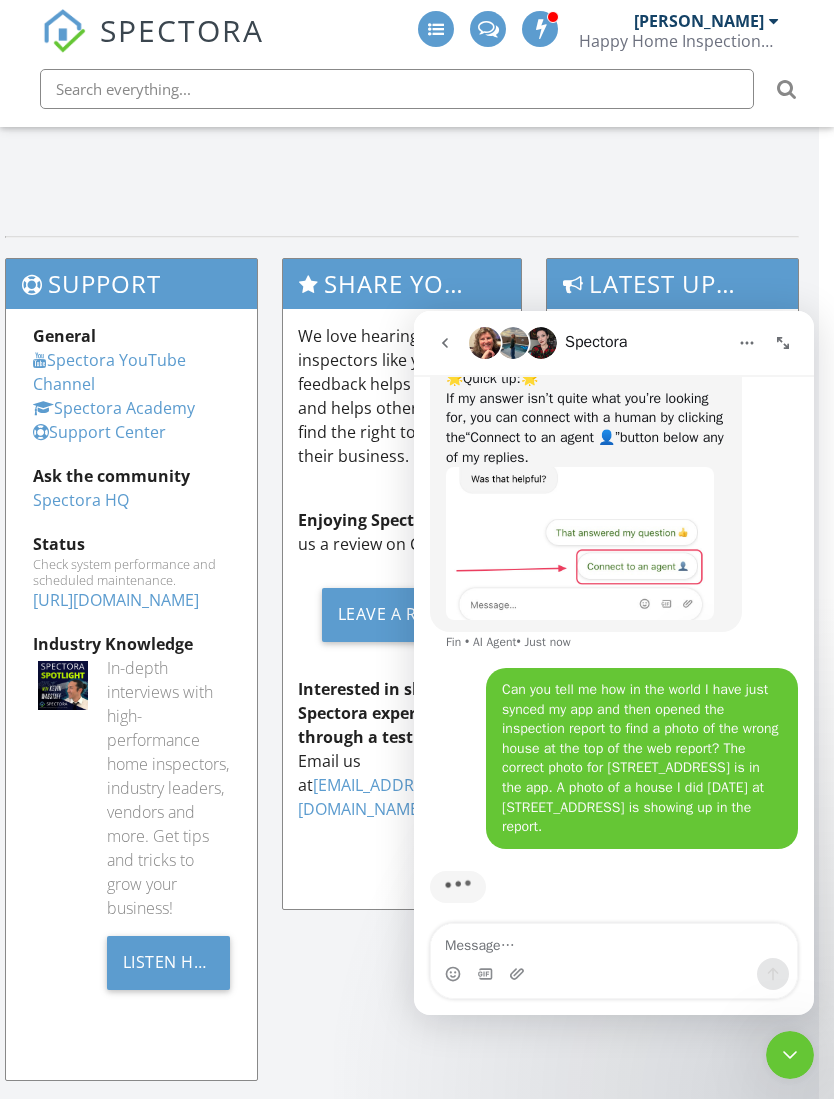 click at bounding box center [519, 974] 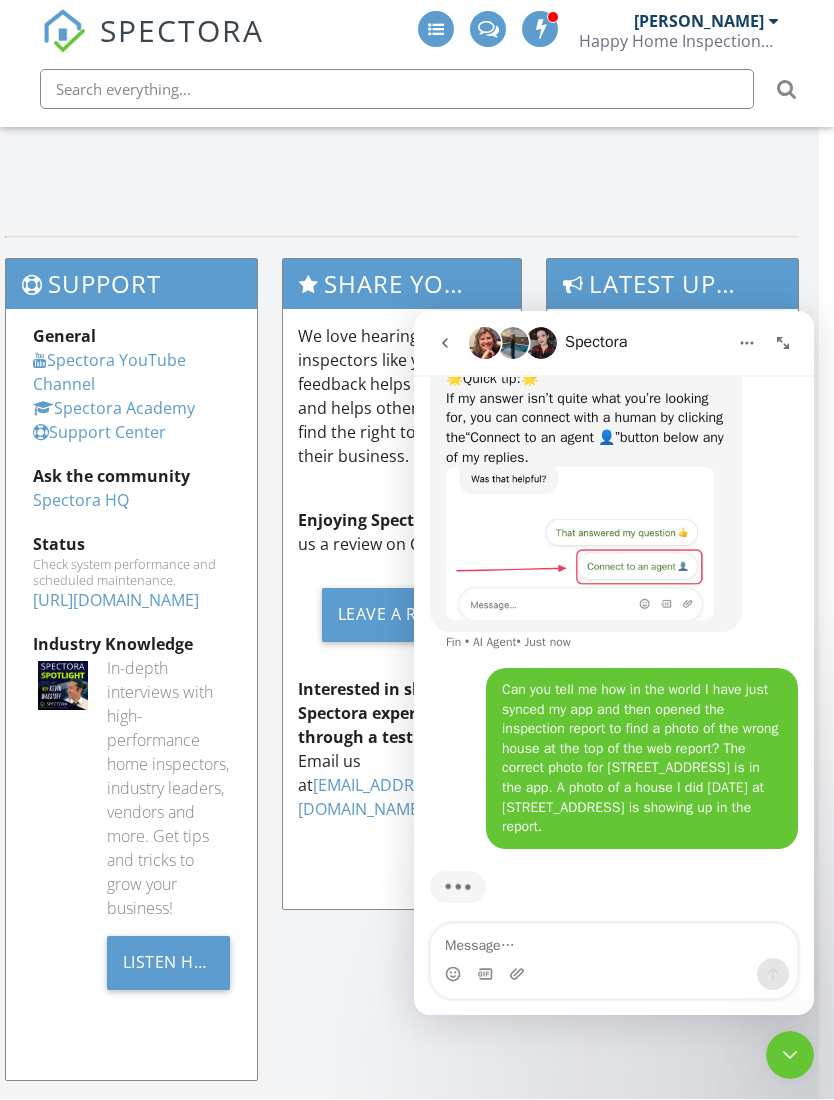 click at bounding box center (519, 974) 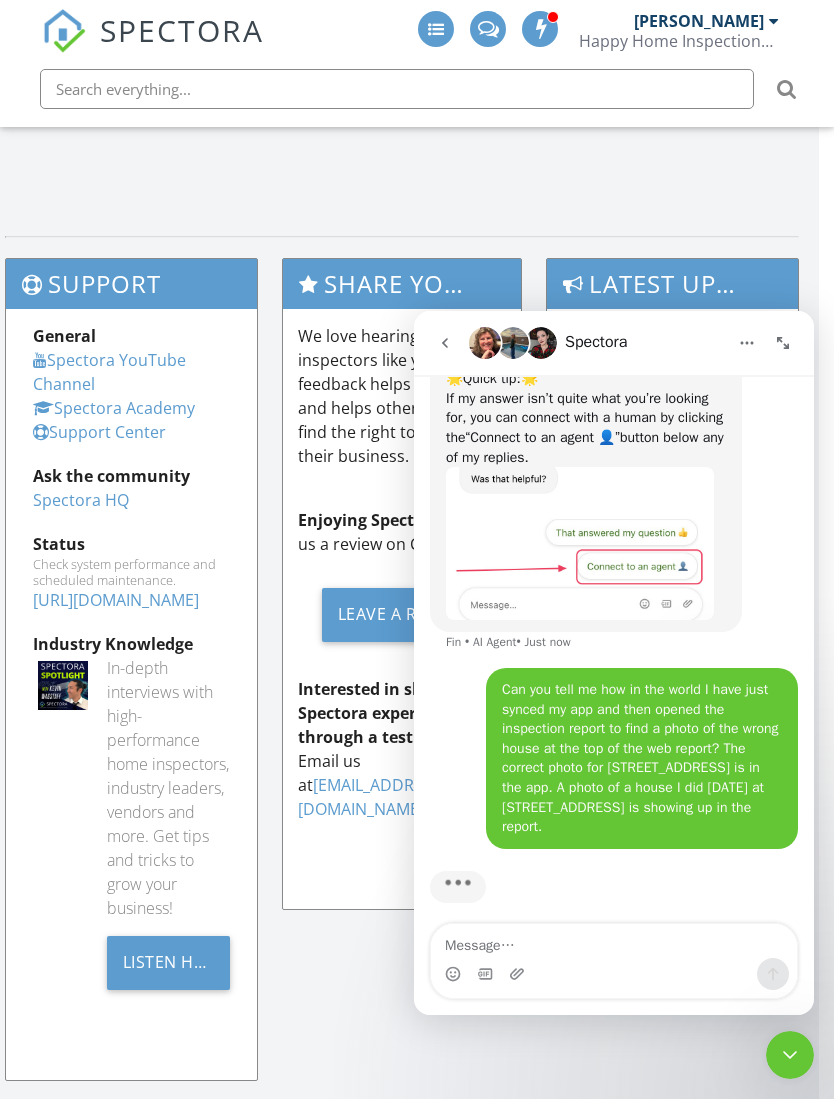 click at bounding box center [519, 974] 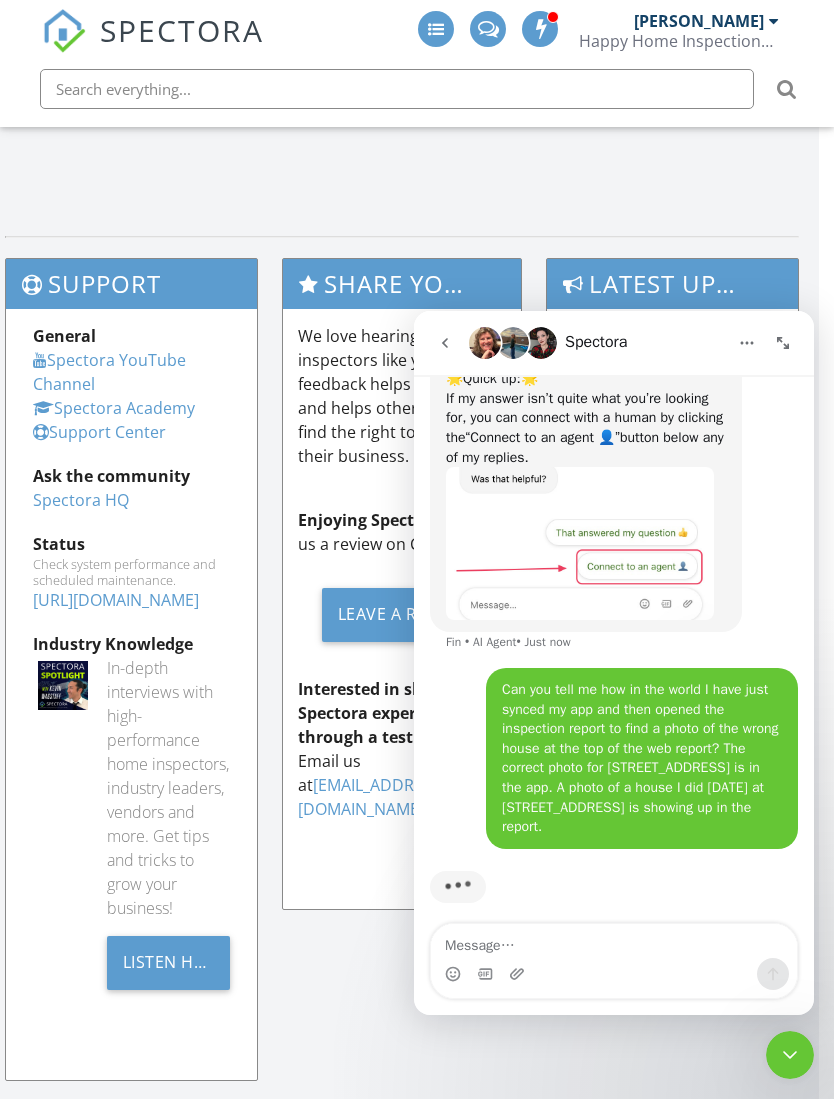 scroll, scrollTop: 185, scrollLeft: 0, axis: vertical 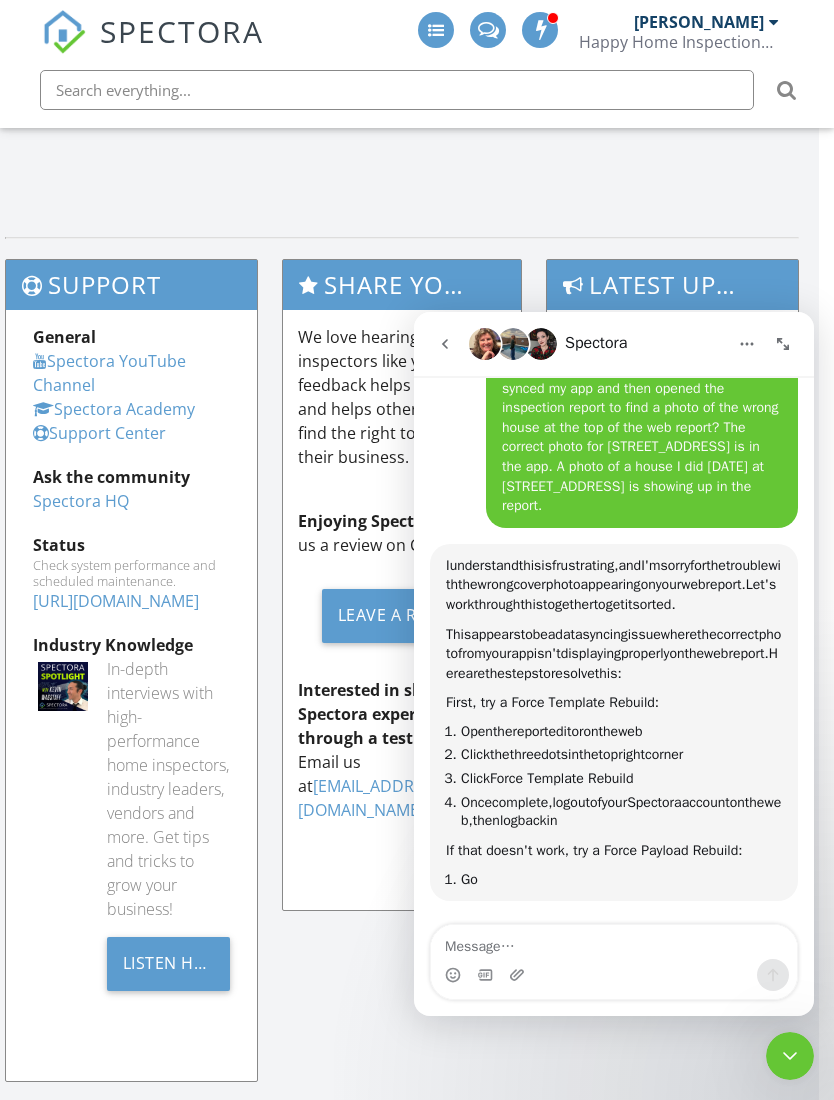 click at bounding box center [614, 975] 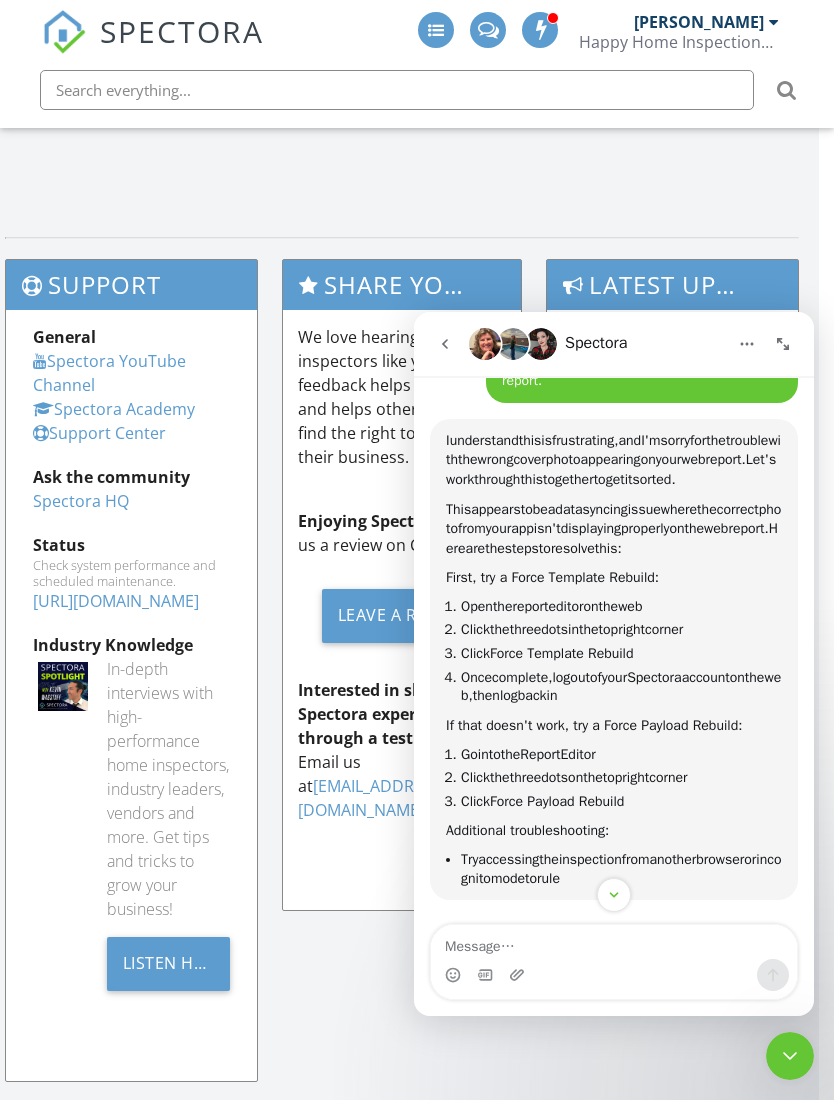 scroll, scrollTop: 692, scrollLeft: 0, axis: vertical 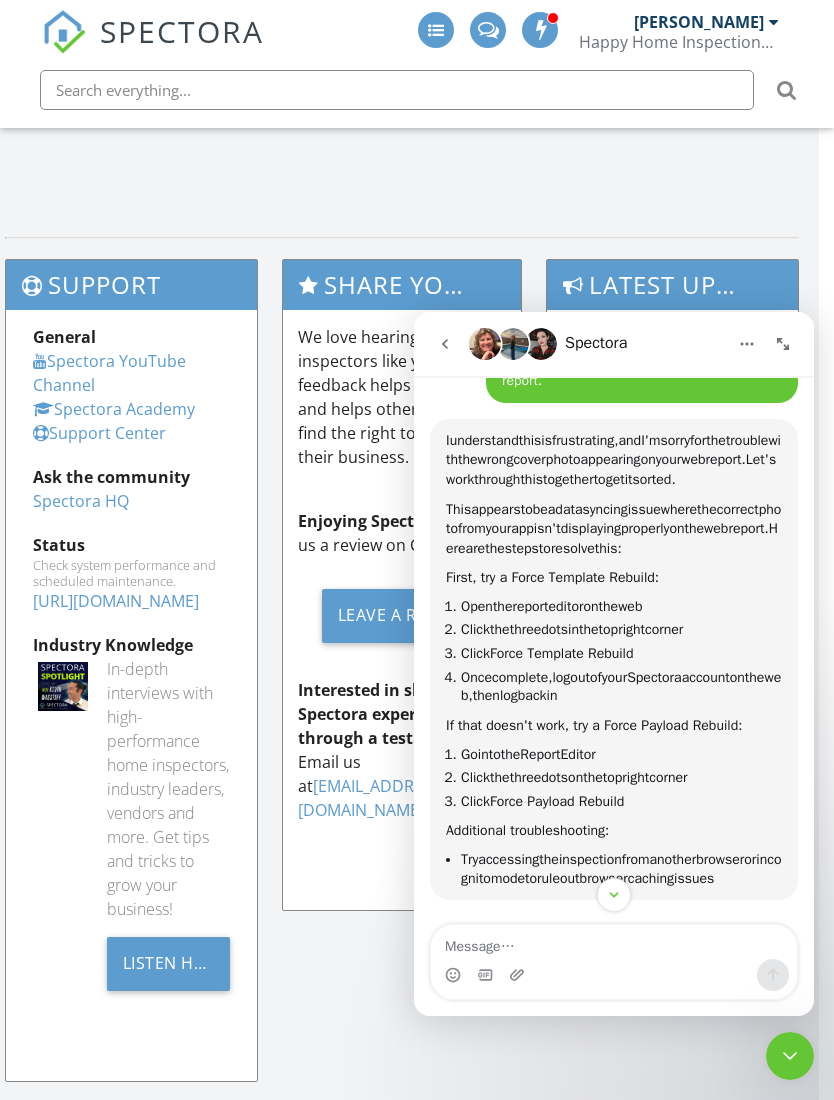 click at bounding box center [519, 975] 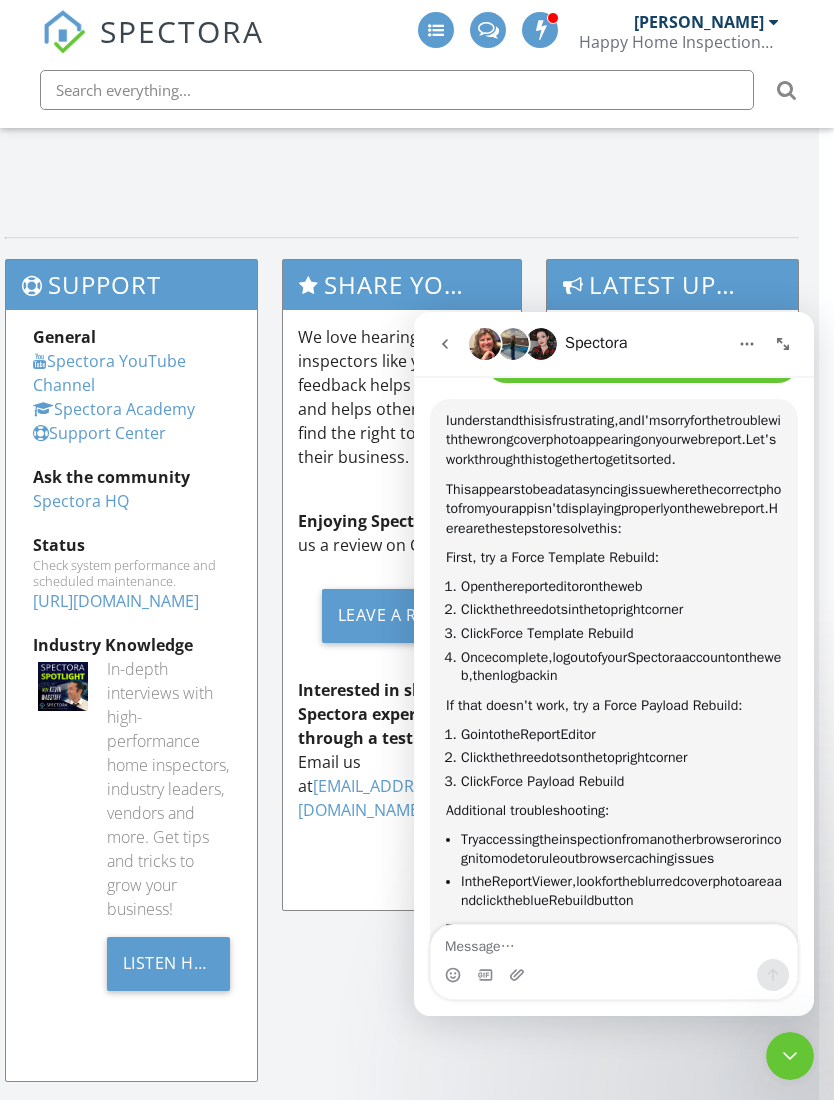click at bounding box center [614, 975] 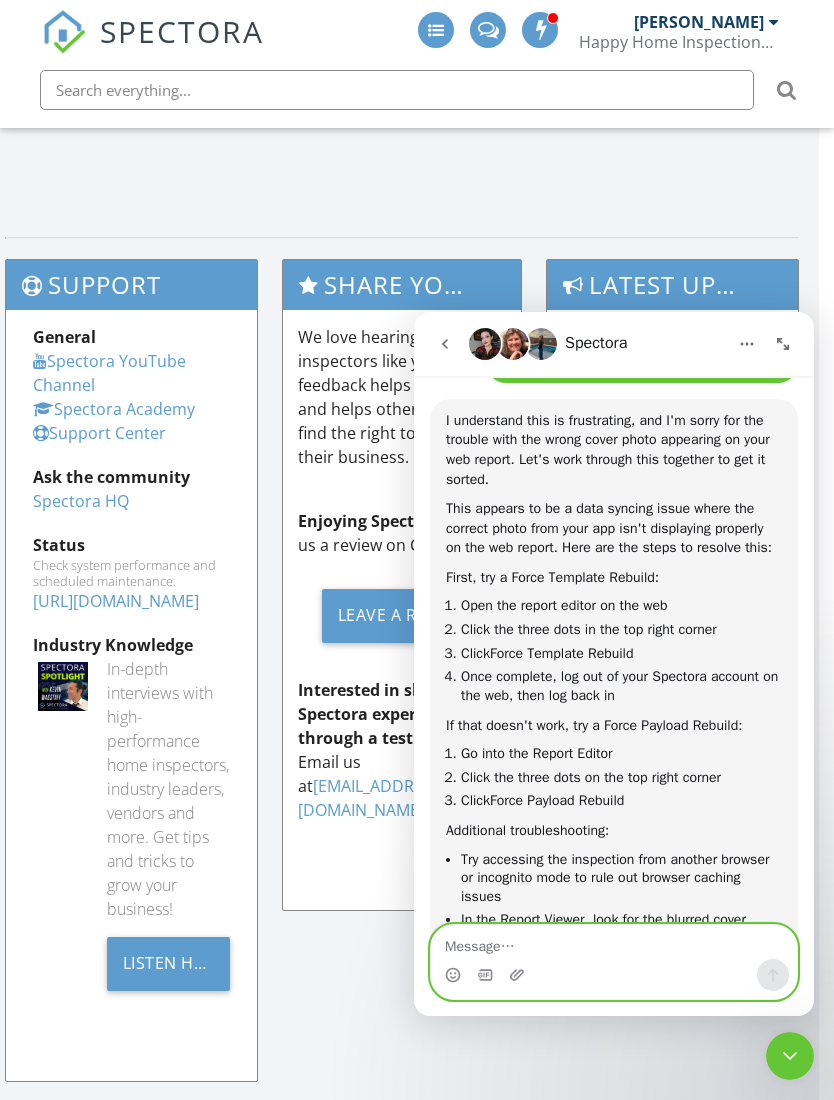 click 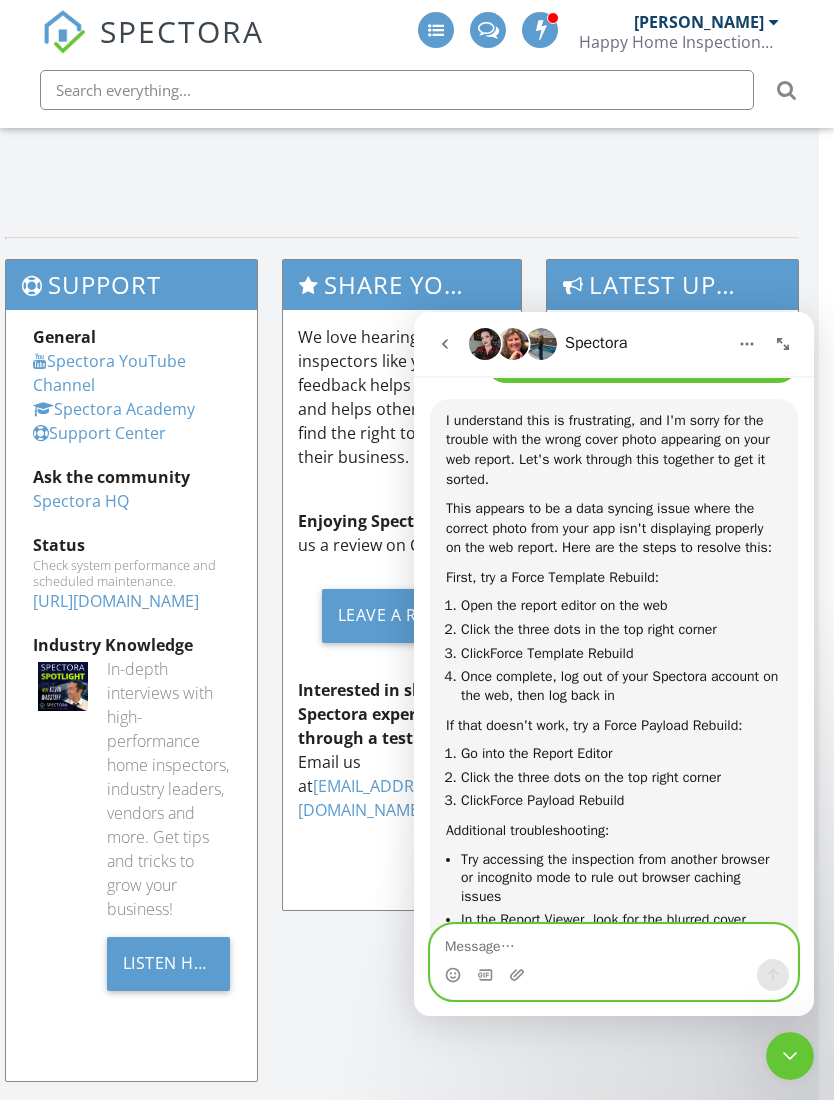 click 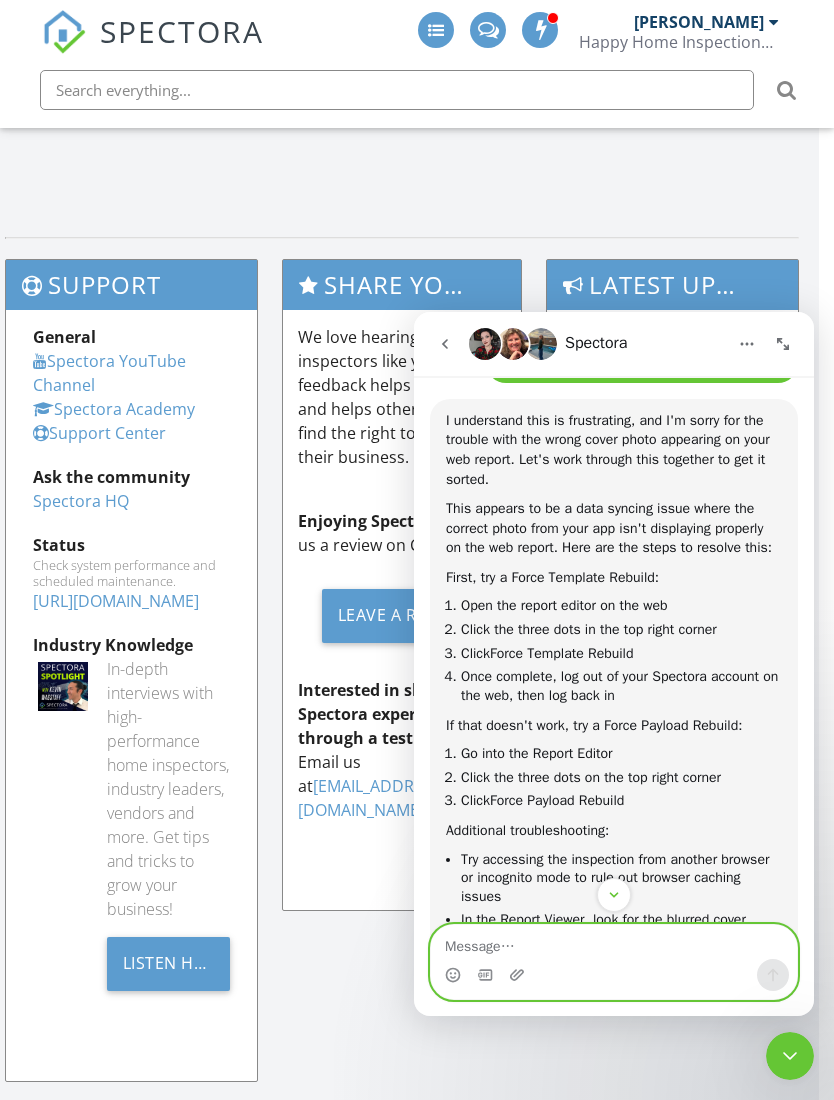 scroll, scrollTop: 884, scrollLeft: 0, axis: vertical 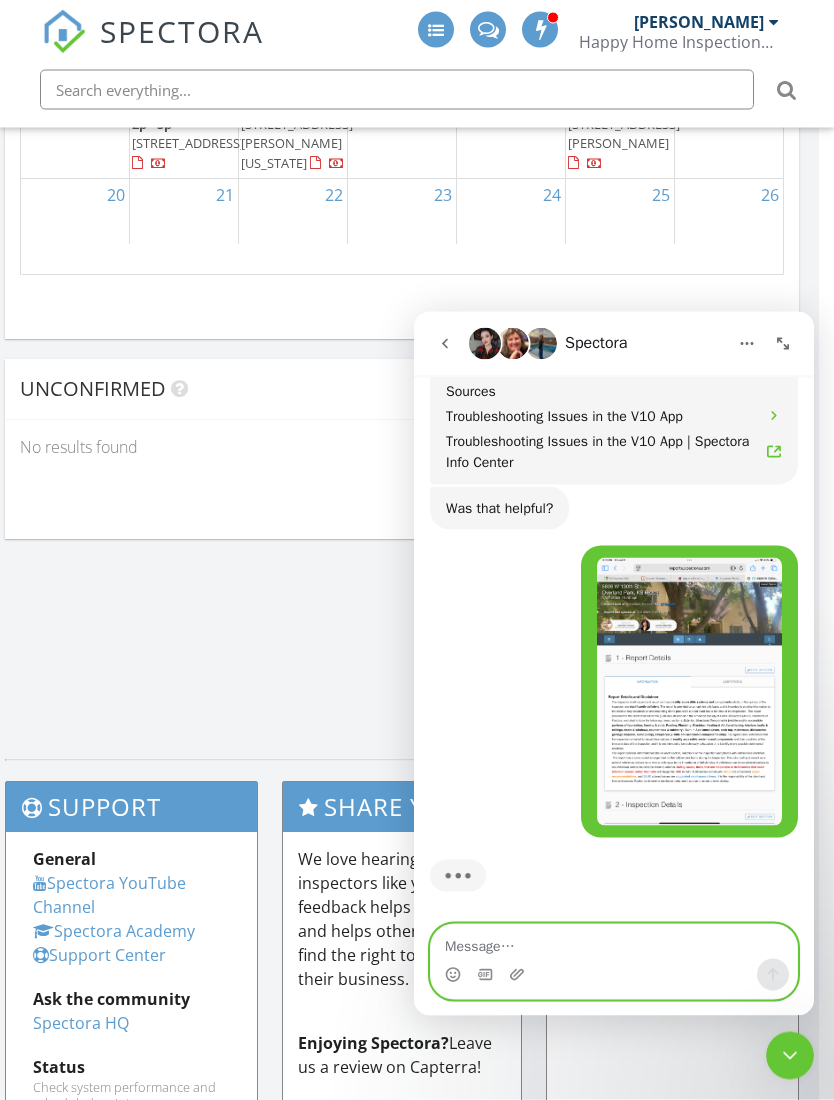 click 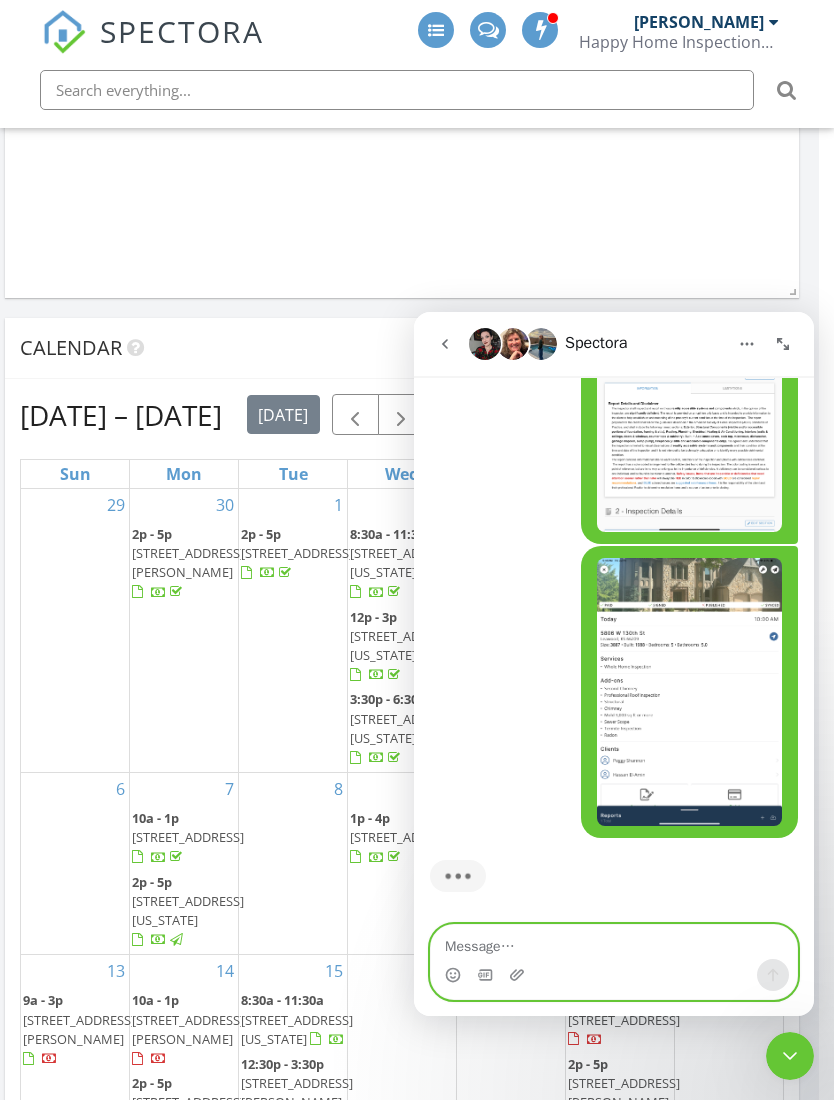 click at bounding box center [614, 942] 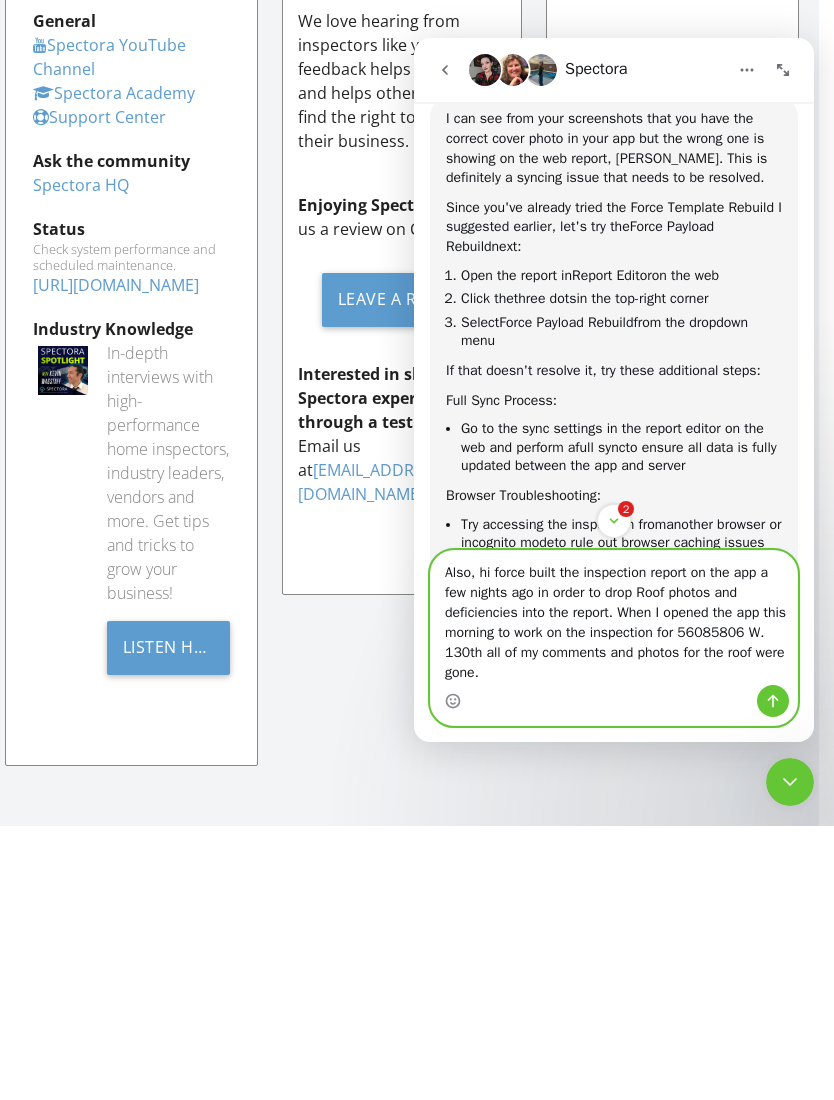 click on "Also, hi force built the inspection report on the app a few nights ago in order to drop Roof photos and deficiencies into the report. When I opened the app this morning to work on the inspection for 56085806 W. 130th all of my comments and photos for the roof were gone." at bounding box center (614, 618) 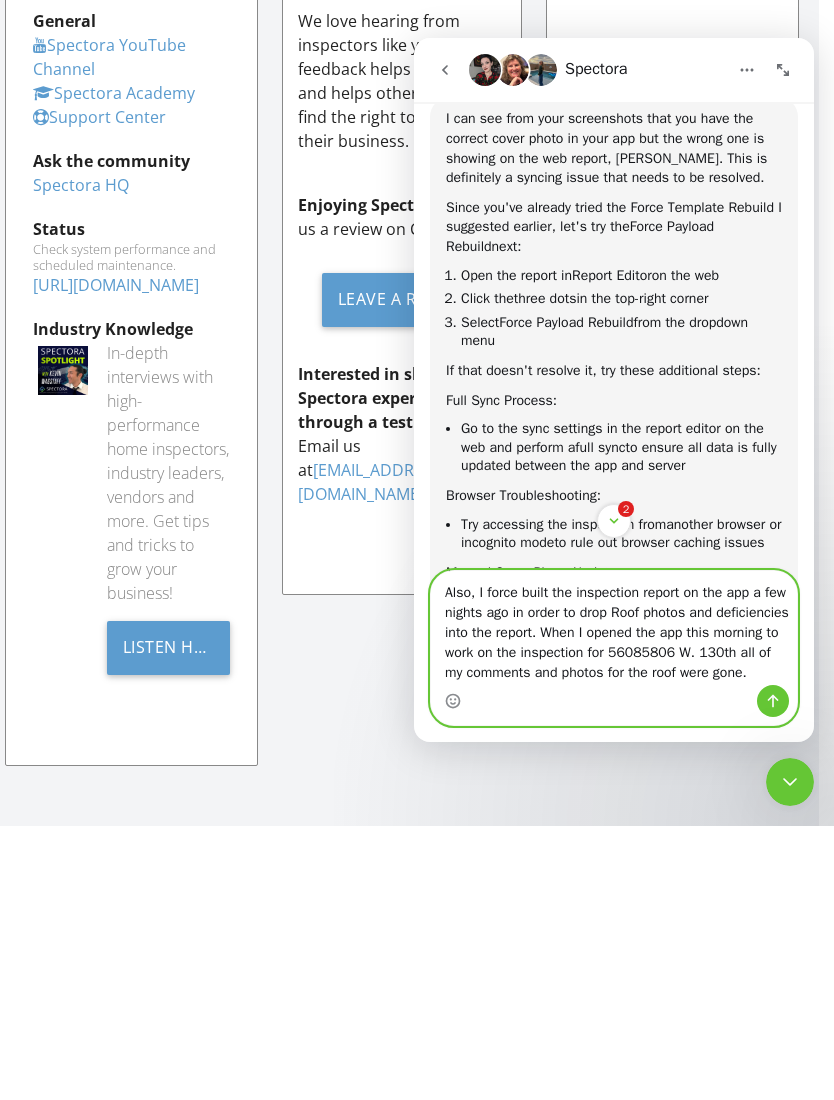 click on "Also, I force built the inspection report on the app a few nights ago in order to drop Roof photos and deficiencies into the report. When I opened the app this morning to work on the inspection for 56085806 W. 130th all of my comments and photos for the roof were gone." at bounding box center (614, 628) 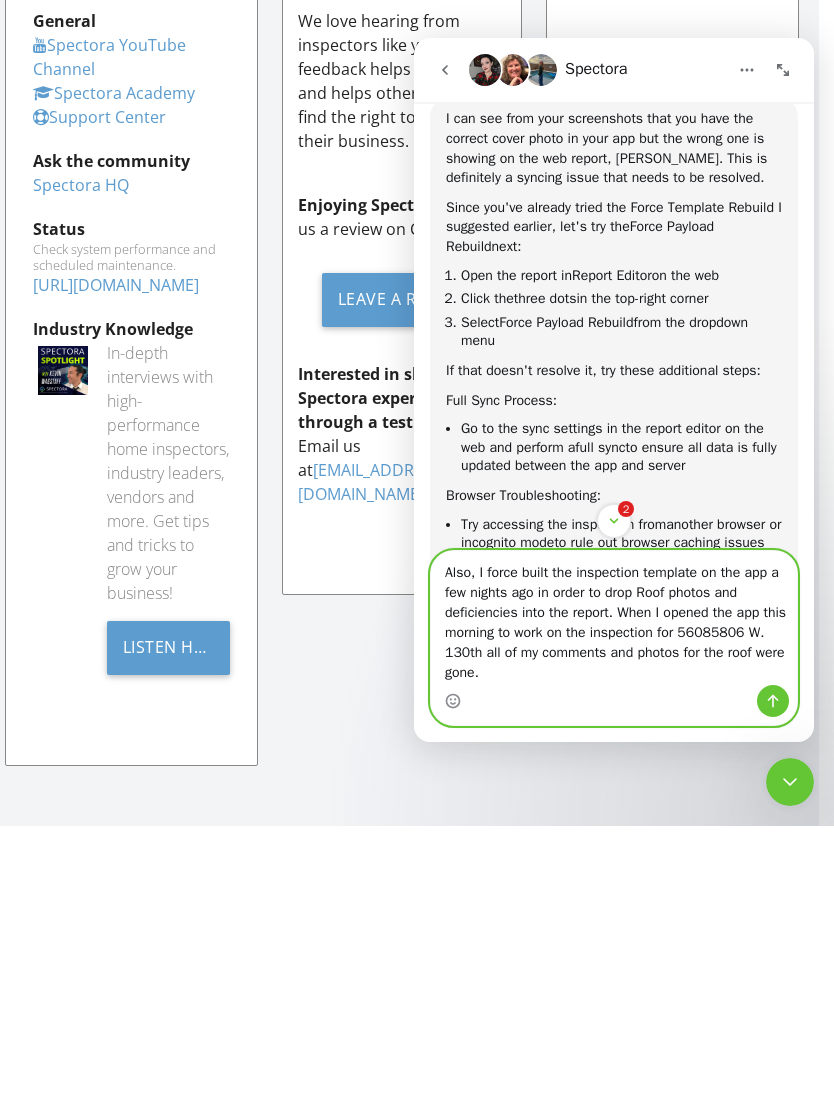 click on "Also, I force built the inspection template on the app a few nights ago in order to drop Roof photos and deficiencies into the report. When I opened the app this morning to work on the inspection for 56085806 W. 130th all of my comments and photos for the roof were gone." at bounding box center [614, 618] 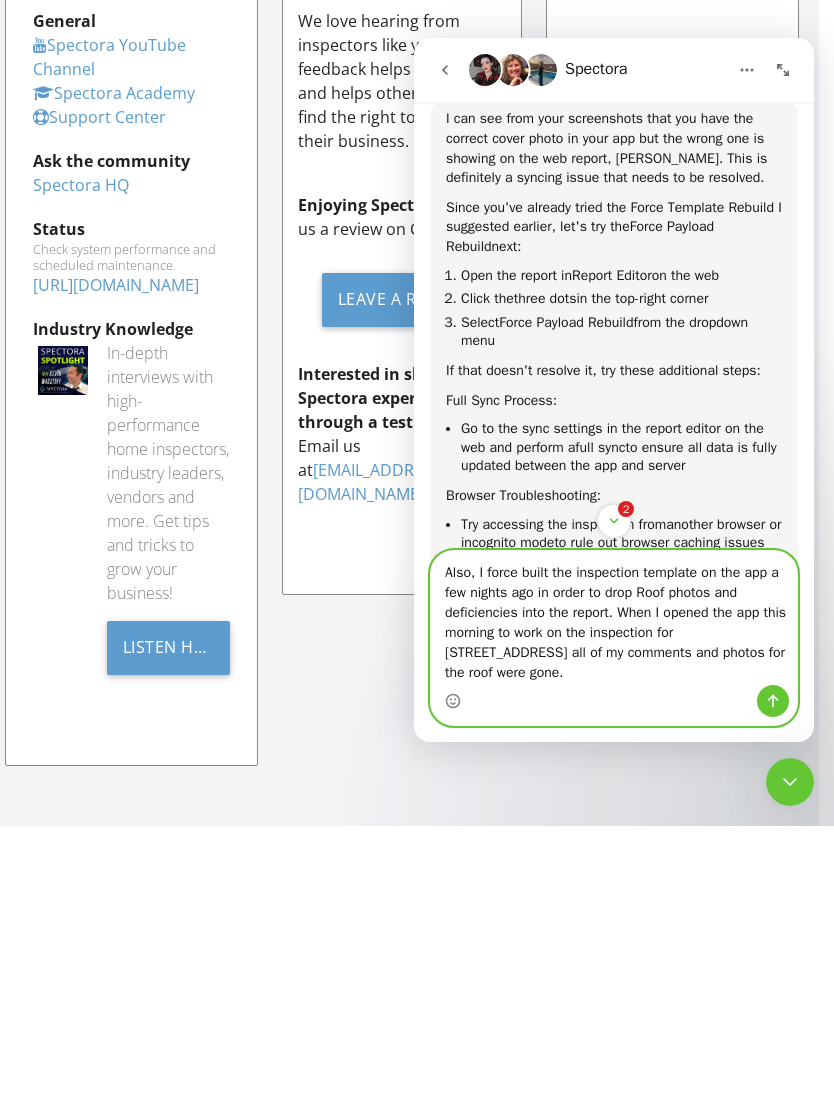 type on "Also, I force built the inspection template on the app a few nights ago in order to drop Roof photos and deficiencies into the report. When I opened the app this morning to work on the inspection for 5806 W. 130th all of my comments and photos for the roof were gone." 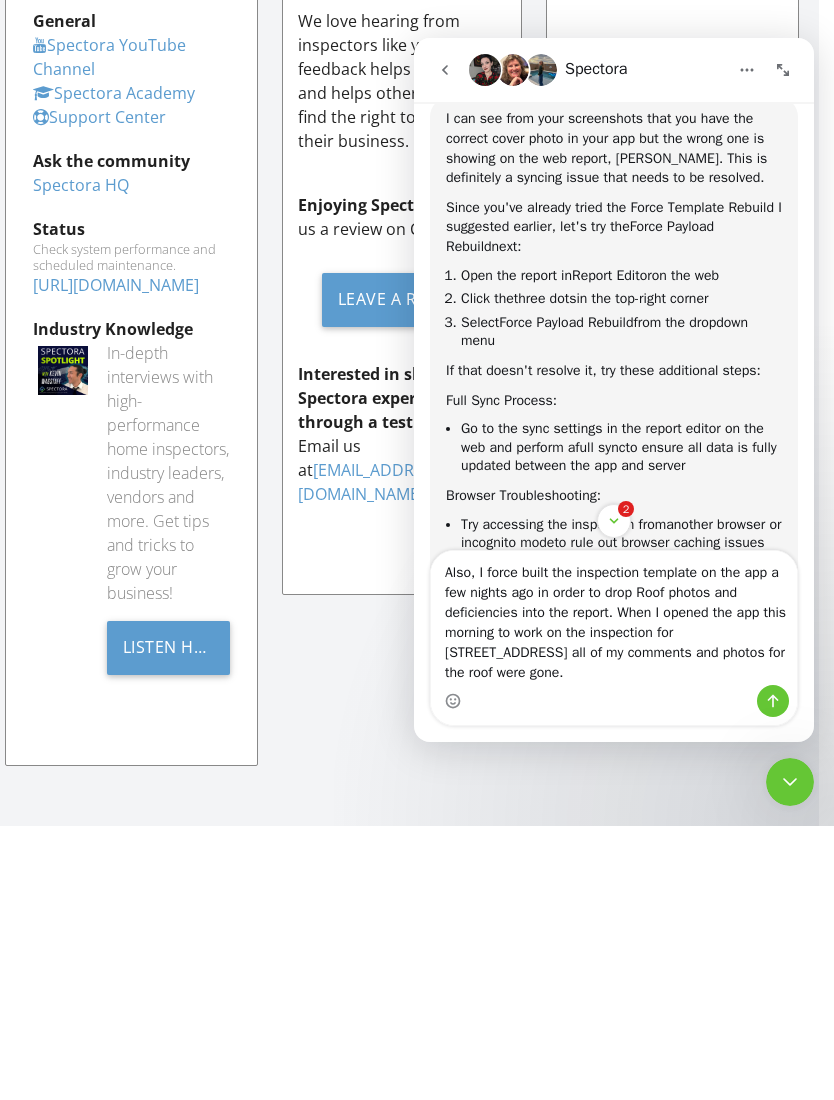 click 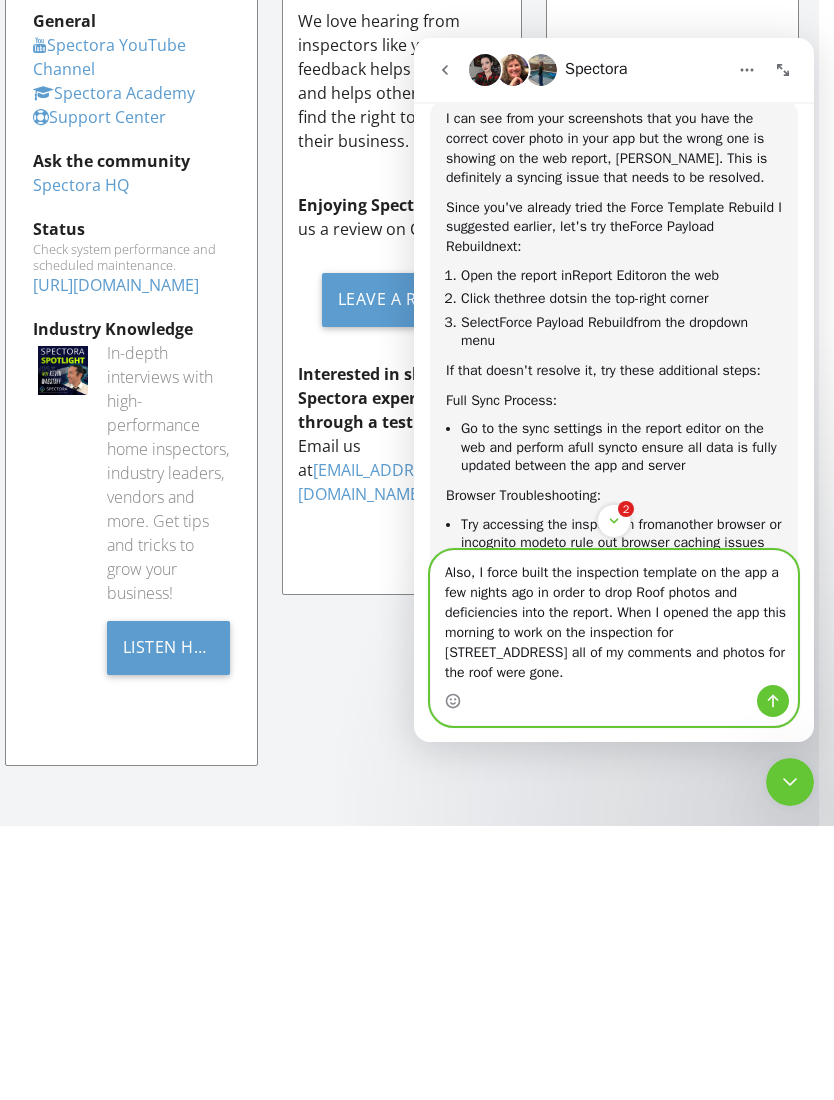 type 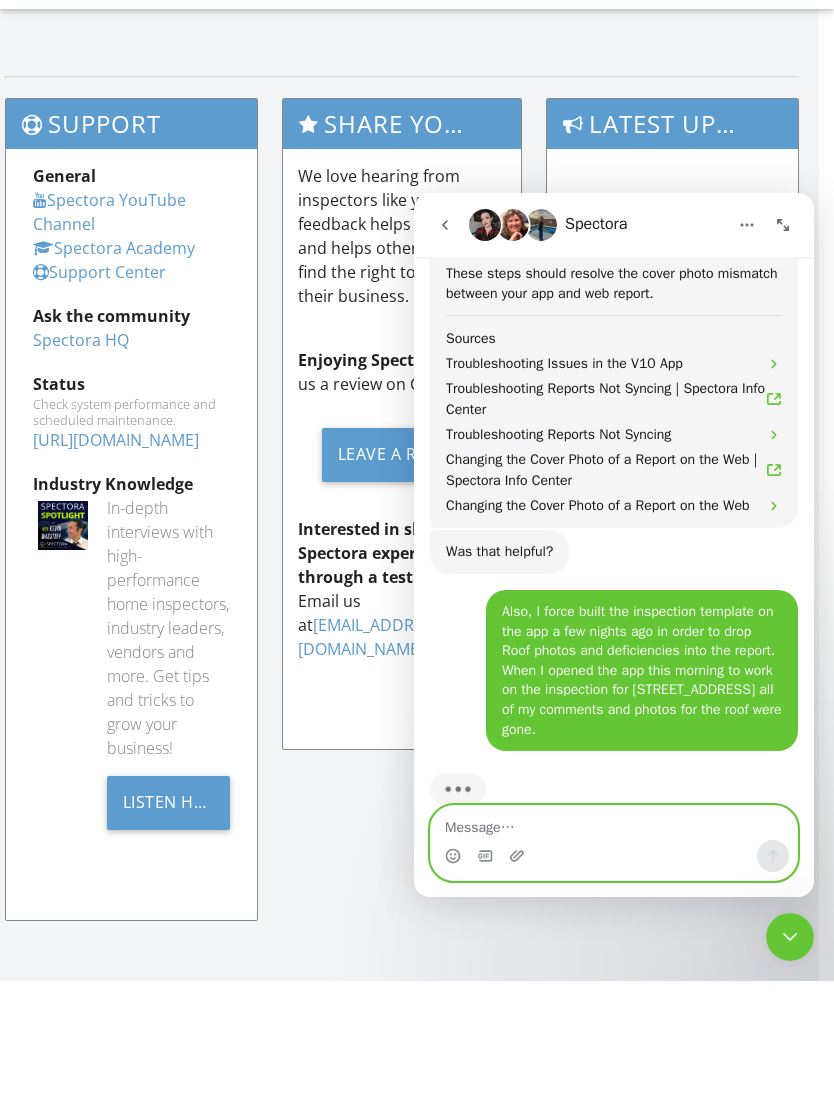 scroll, scrollTop: 2880, scrollLeft: 0, axis: vertical 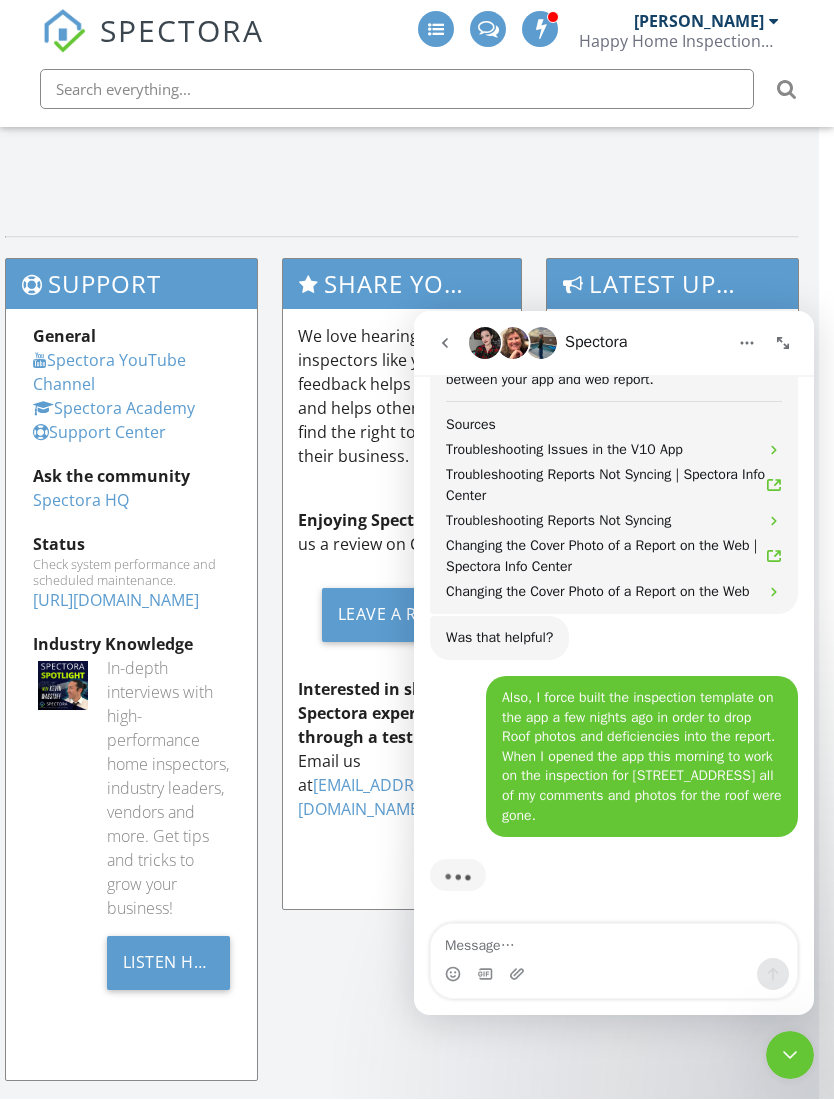 click at bounding box center (790, 1055) 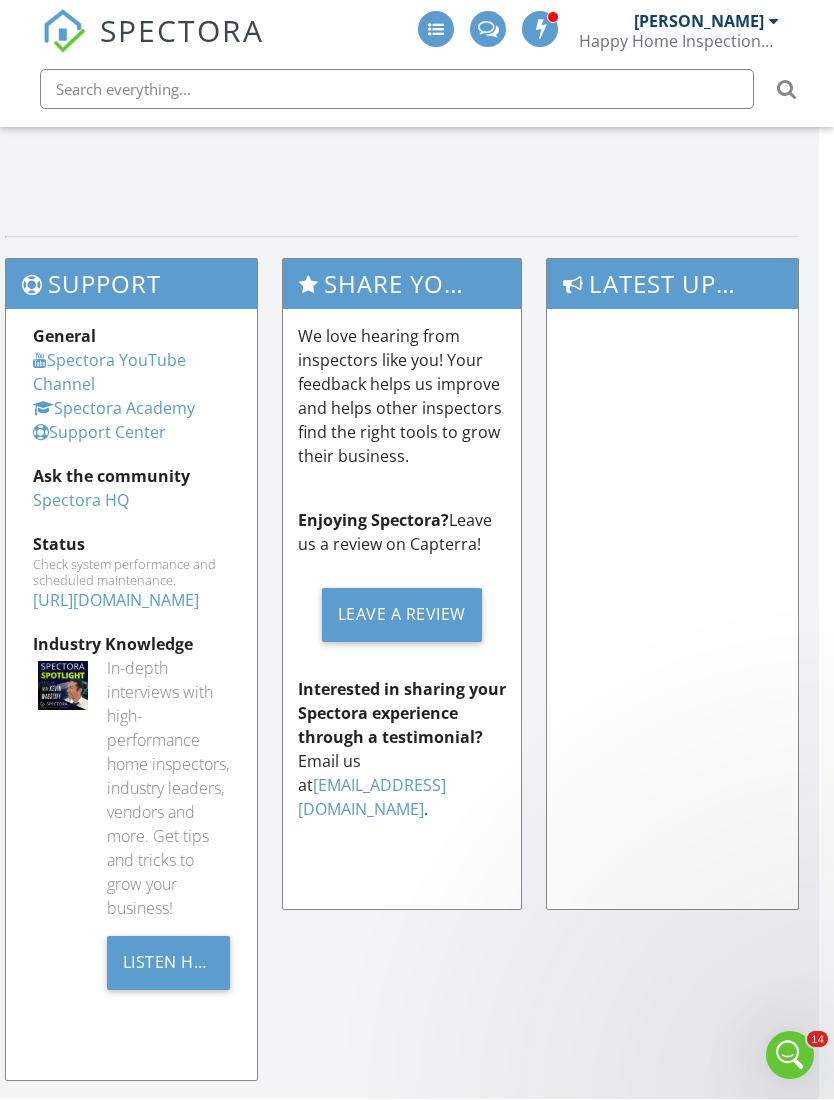 scroll, scrollTop: 1964, scrollLeft: 15, axis: both 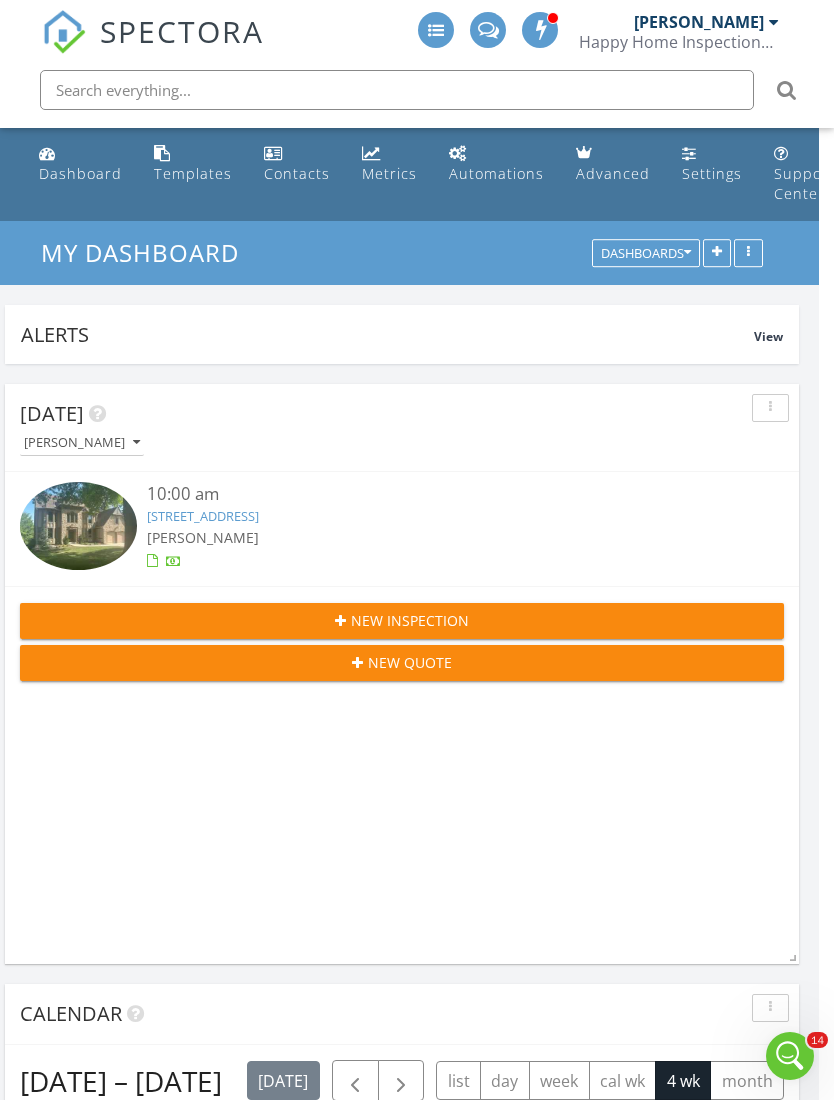 click on "[STREET_ADDRESS]" at bounding box center (203, 516) 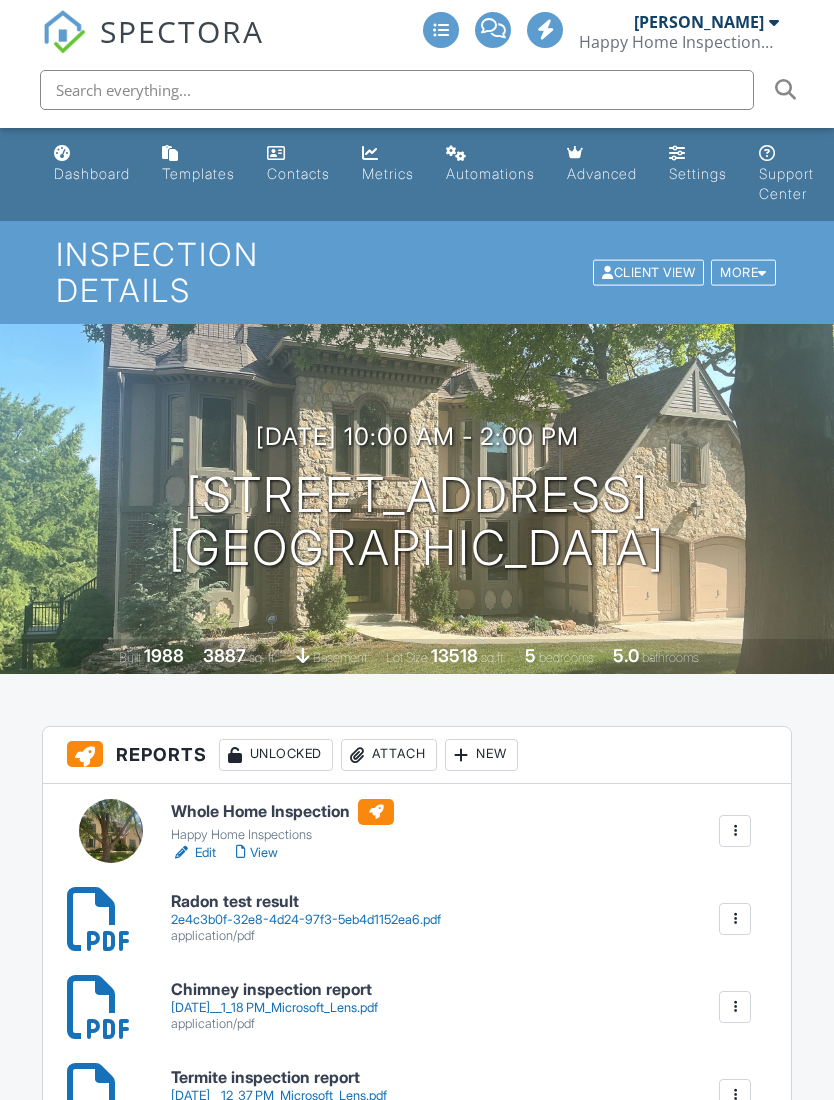 scroll, scrollTop: 0, scrollLeft: 0, axis: both 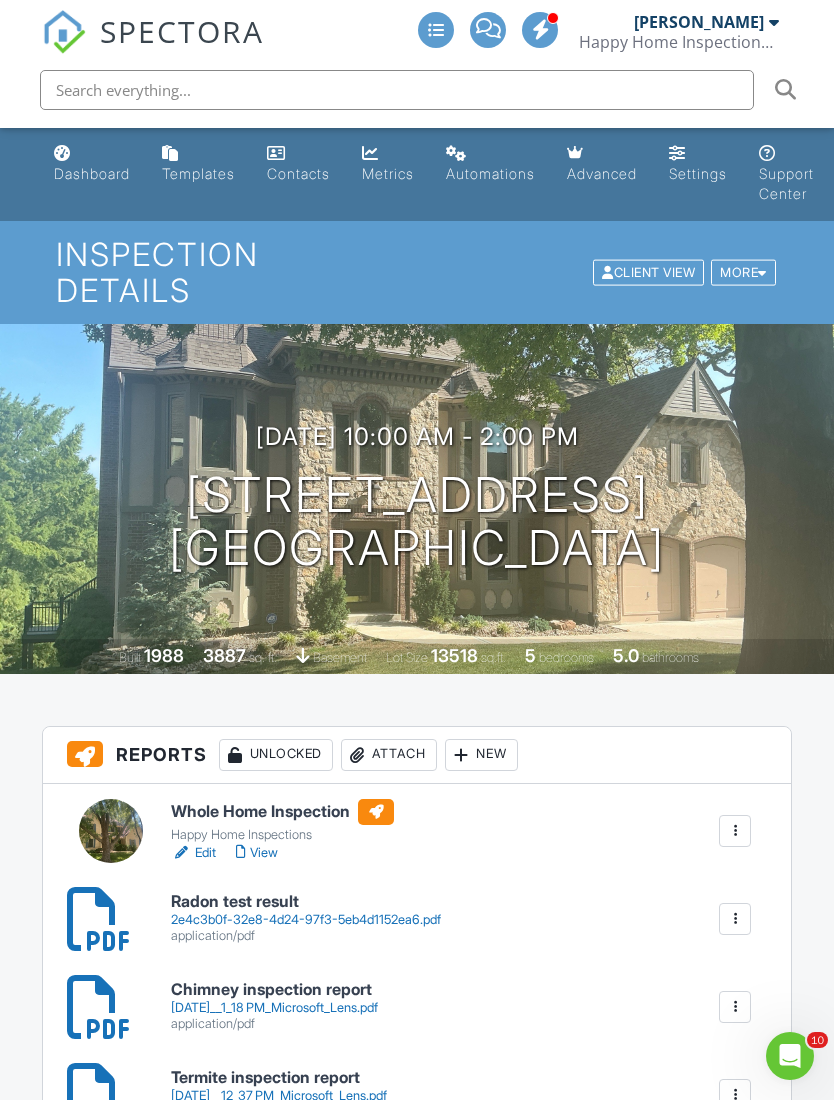 click on "View" at bounding box center [257, 853] 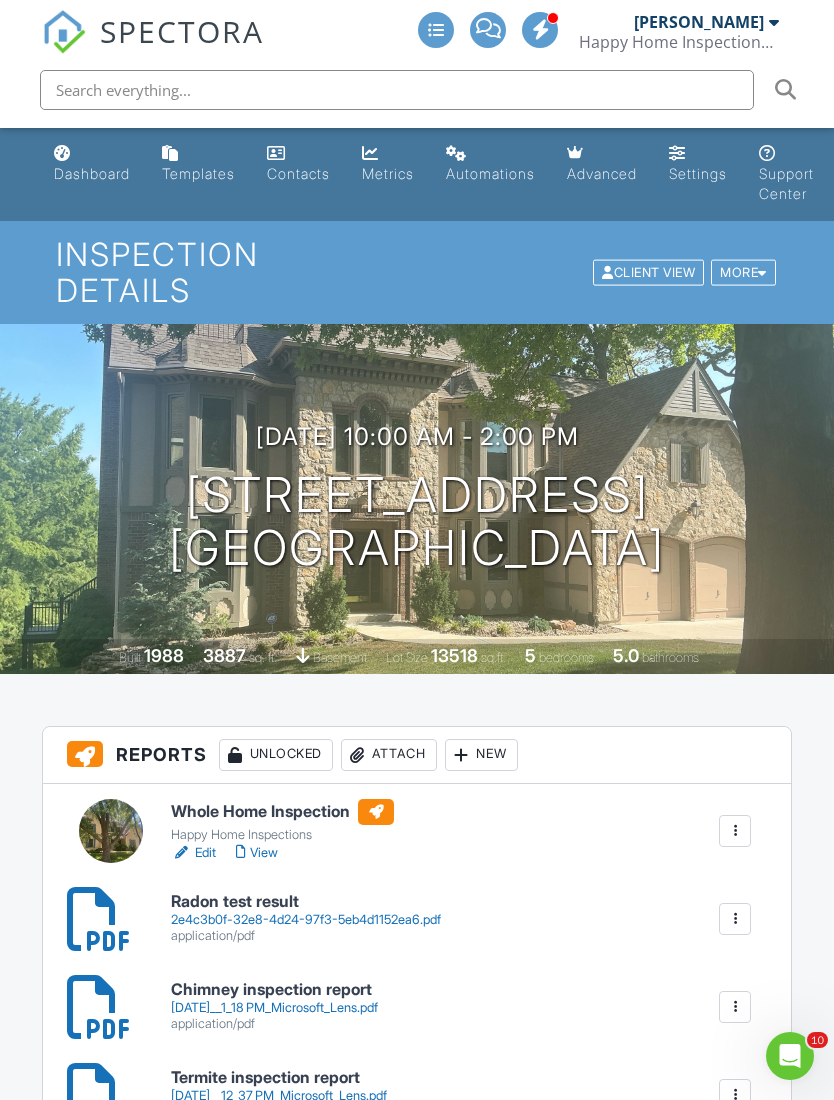 click at bounding box center [790, 1056] 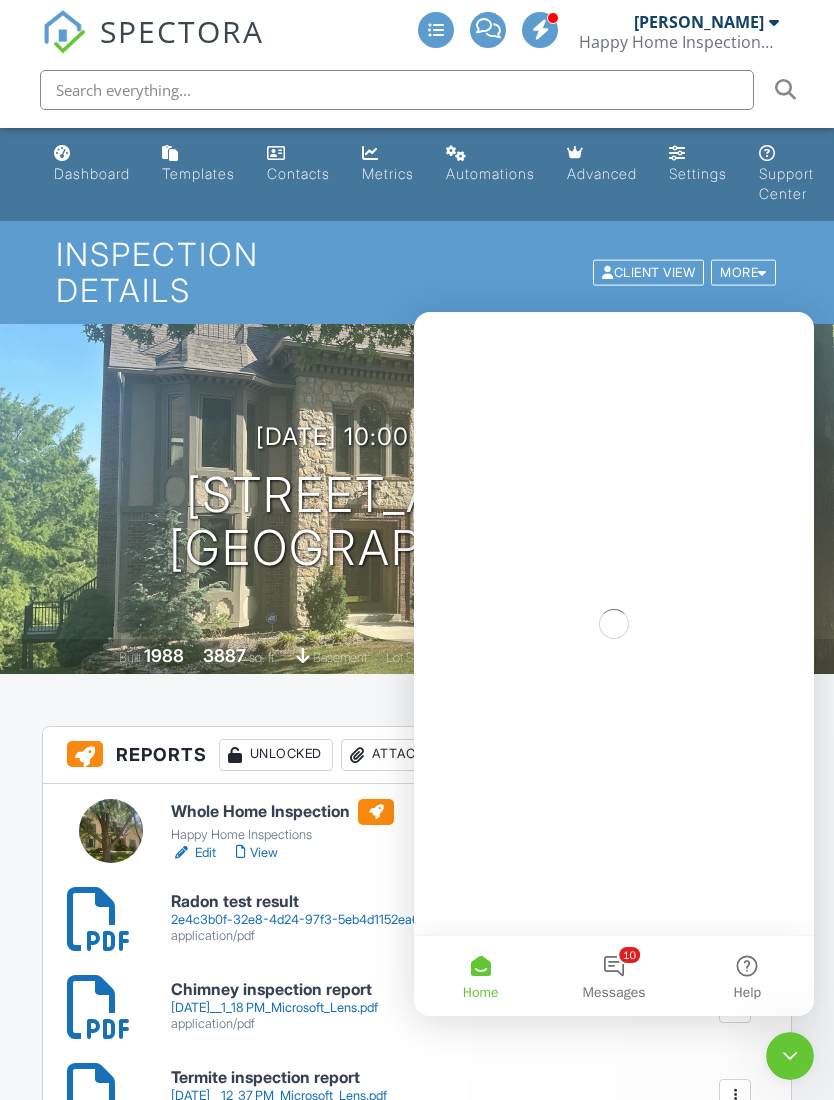 scroll, scrollTop: 0, scrollLeft: 0, axis: both 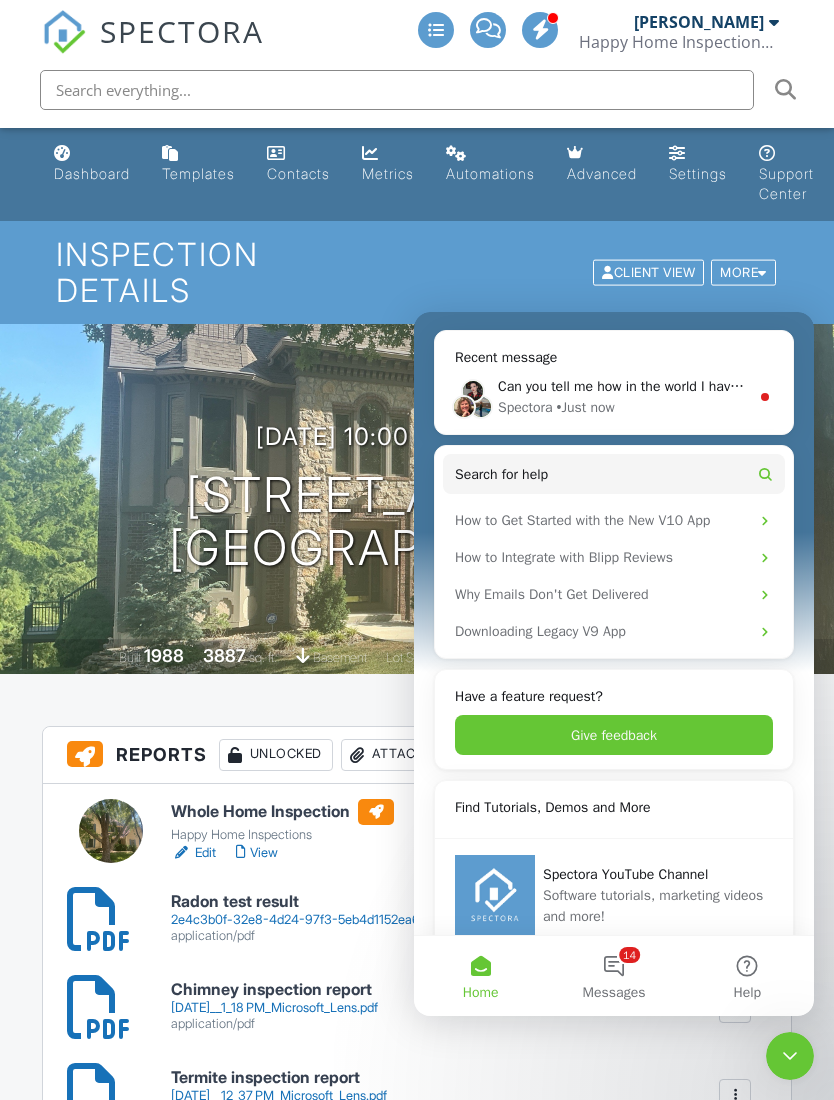 click on "Can you tell me how in the world I have just synced my app and then opened the inspection report to find a photo of the wrong house at the top of the web report? The correct photo for [STREET_ADDRESS] is in the app. A photo of a house I did [DATE] at [STREET_ADDRESS] is showing up in the report." at bounding box center (1421, 386) 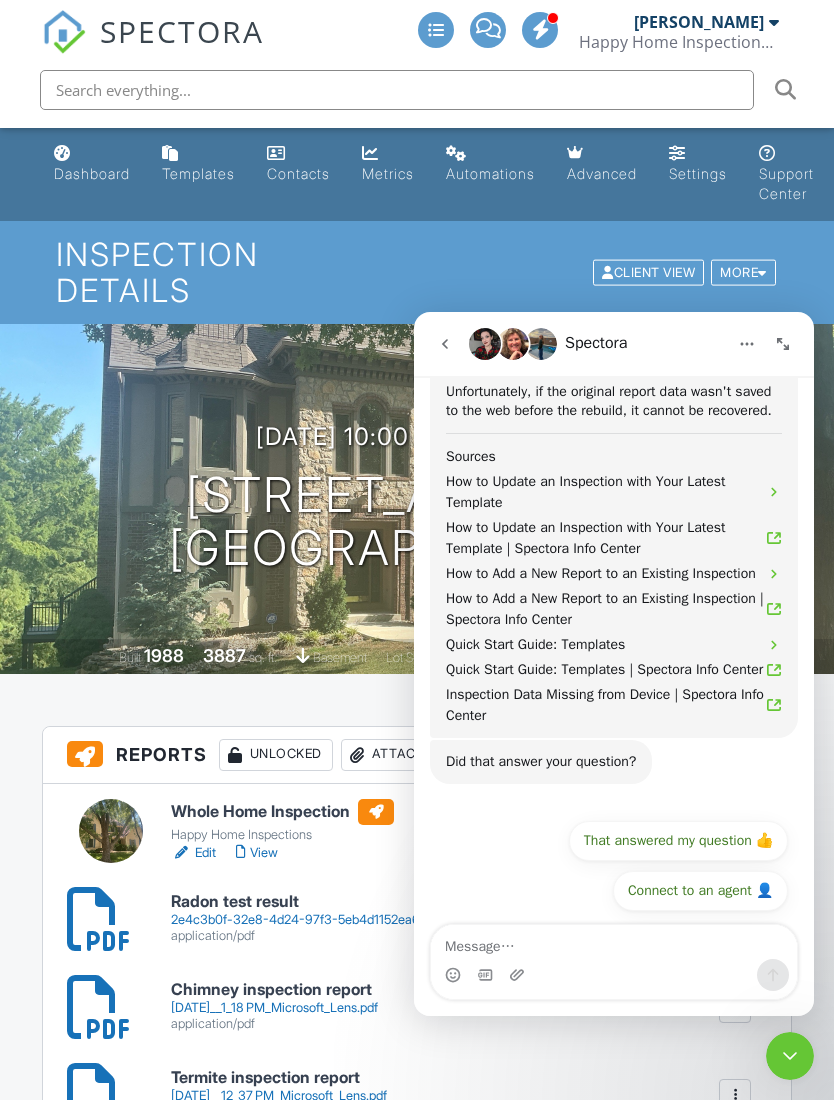 scroll, scrollTop: 4002, scrollLeft: 0, axis: vertical 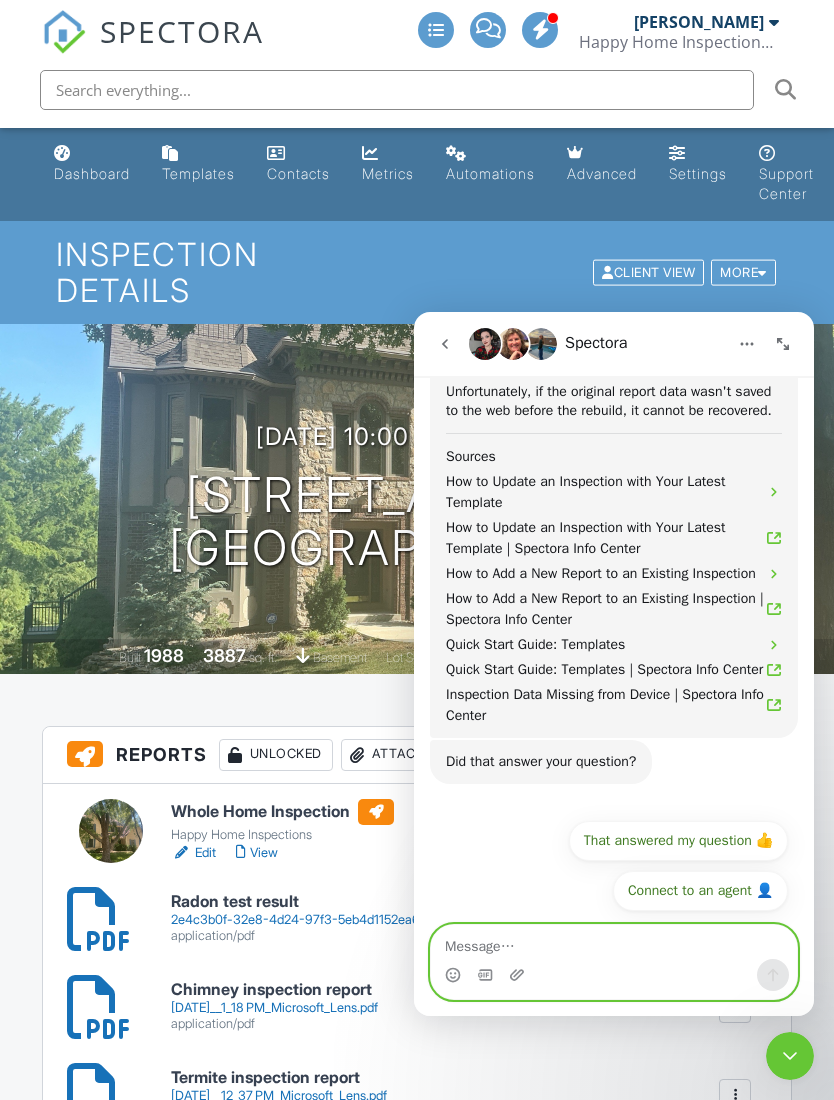 click 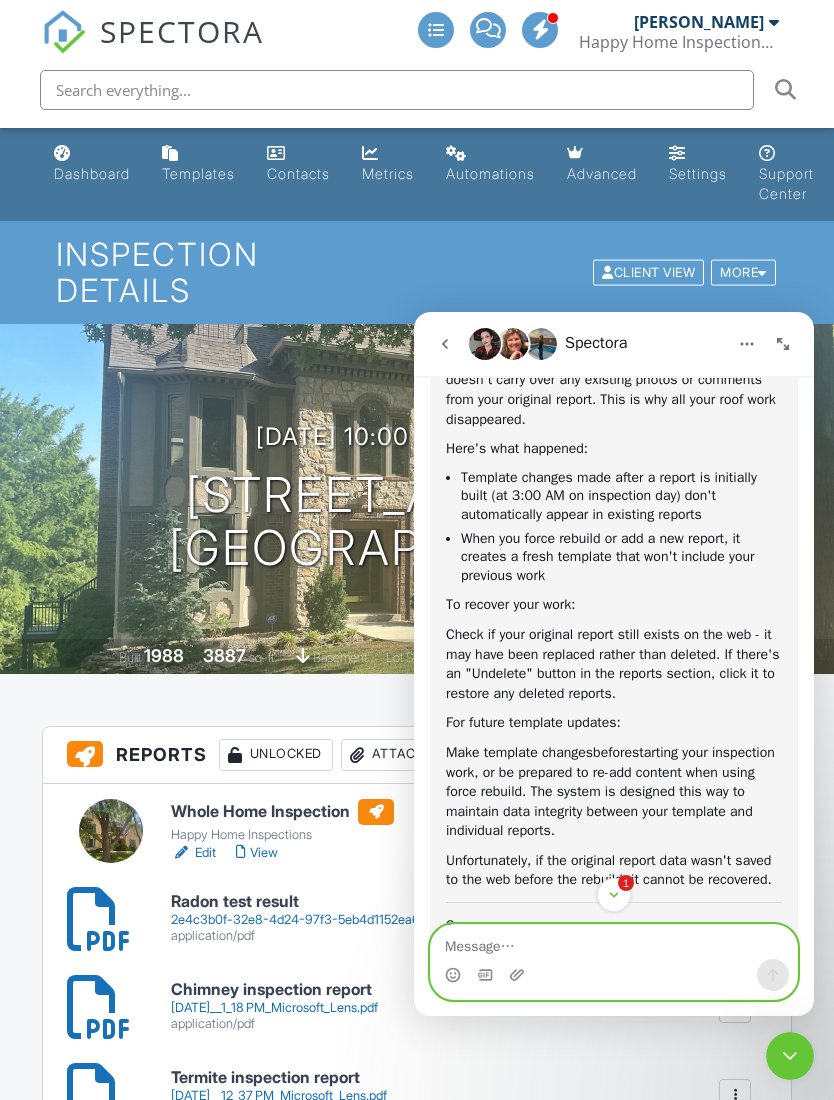 scroll, scrollTop: 3459, scrollLeft: 0, axis: vertical 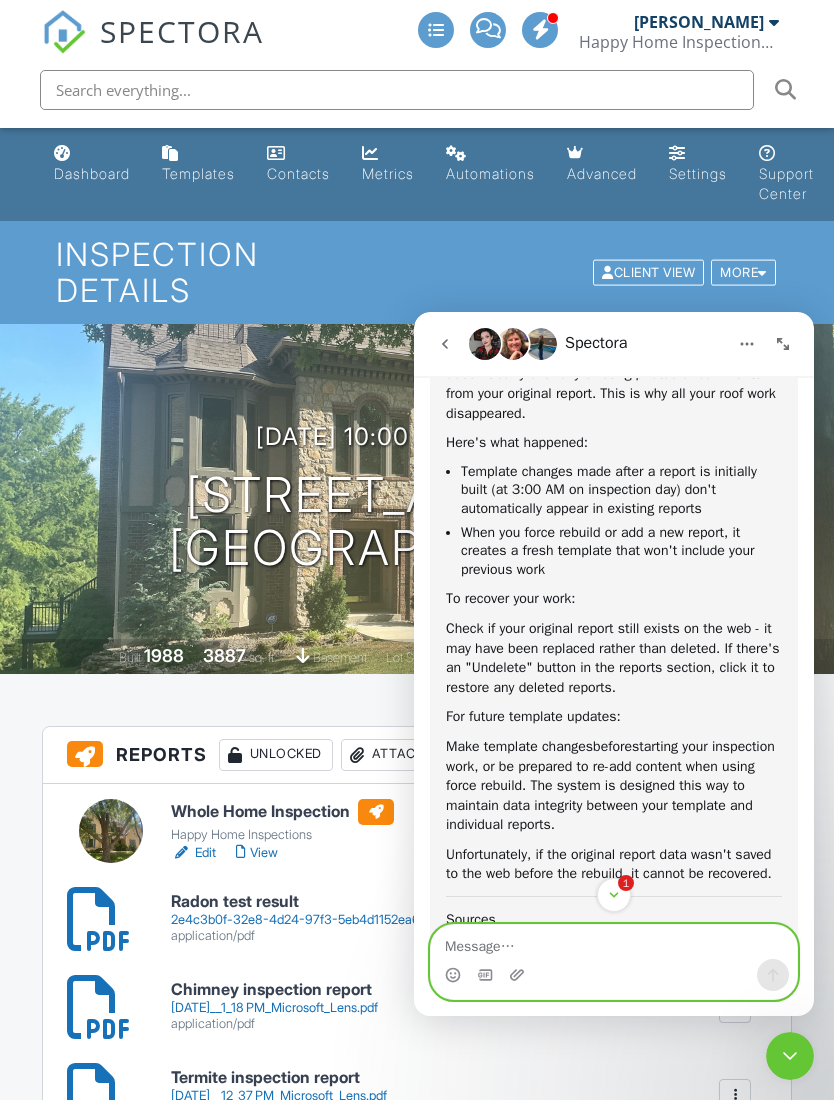 click at bounding box center [614, 942] 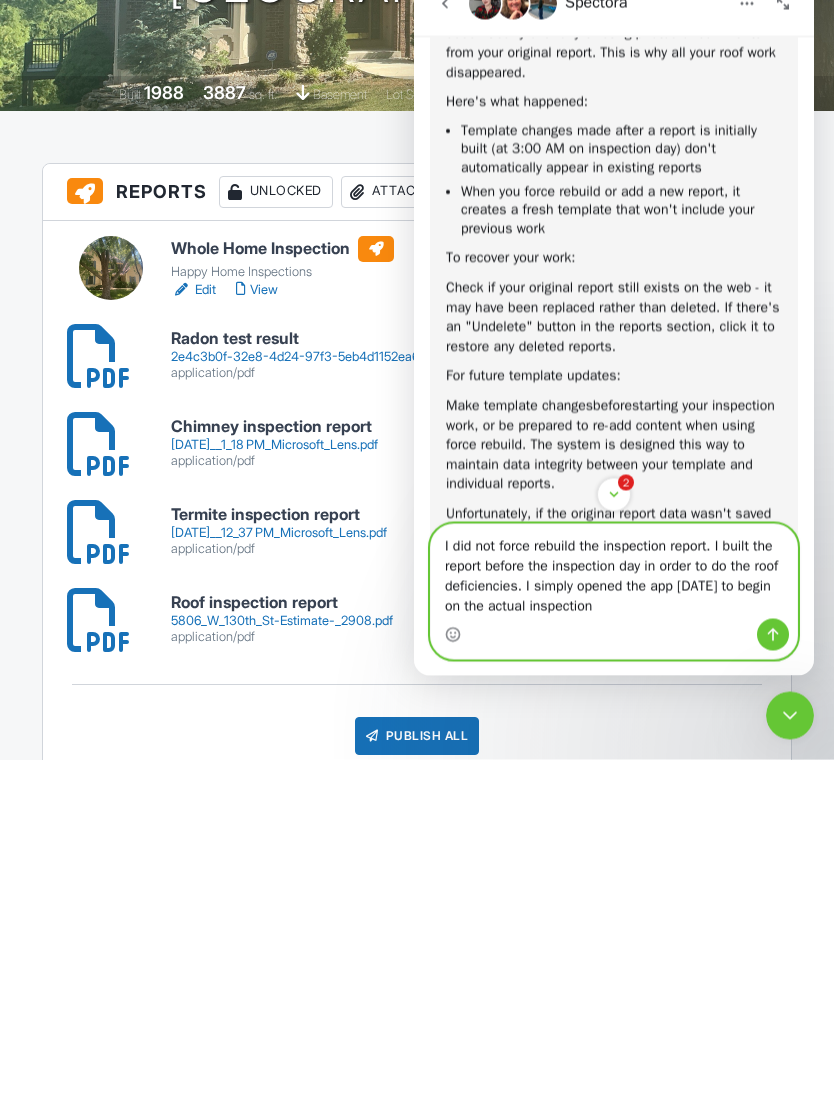 type on "I did not force rebuild the inspection report. I built the report before the inspection day in order to do the roof deficiencies. I simply opened the app today to begin on the actual inspection" 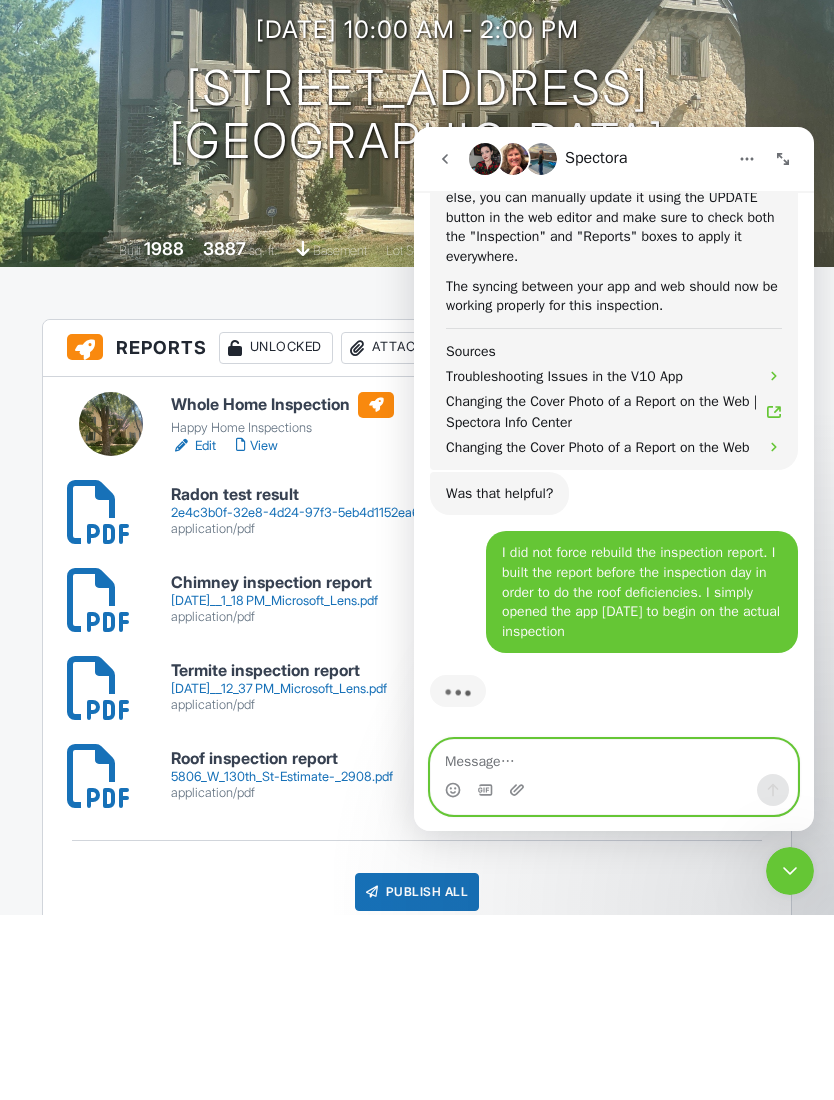 scroll, scrollTop: 5180, scrollLeft: 0, axis: vertical 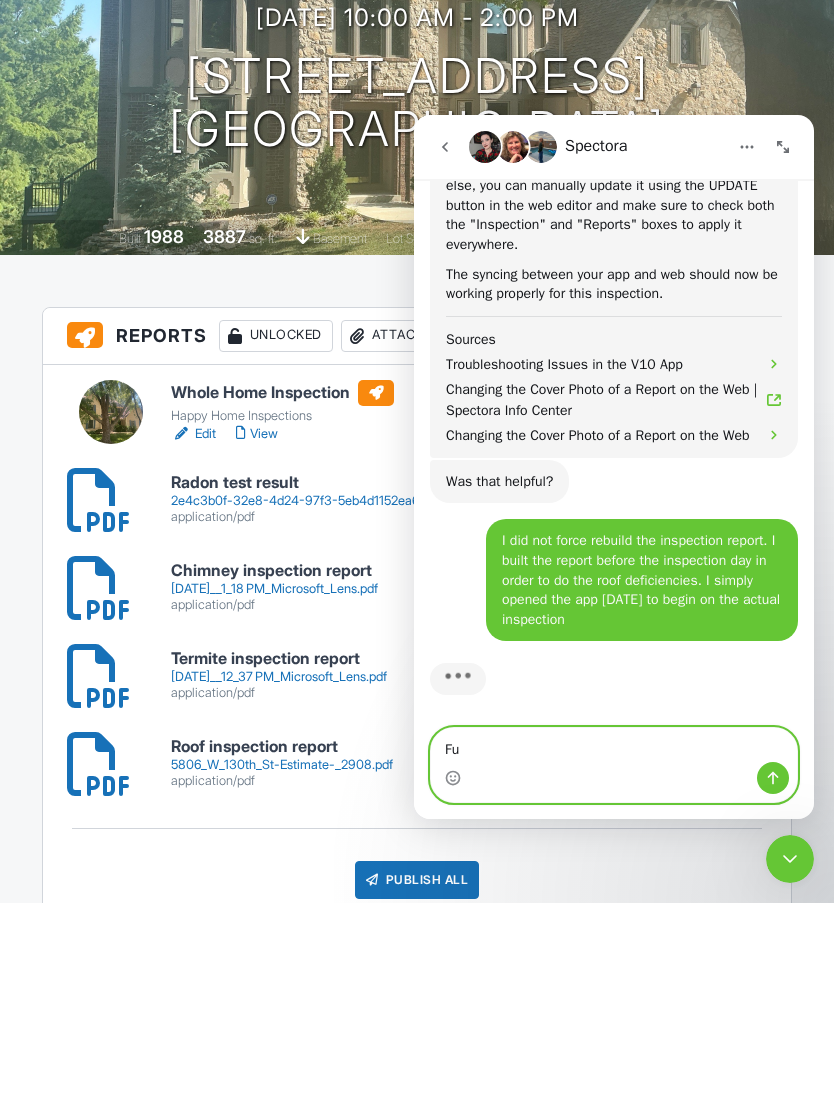 type on "F" 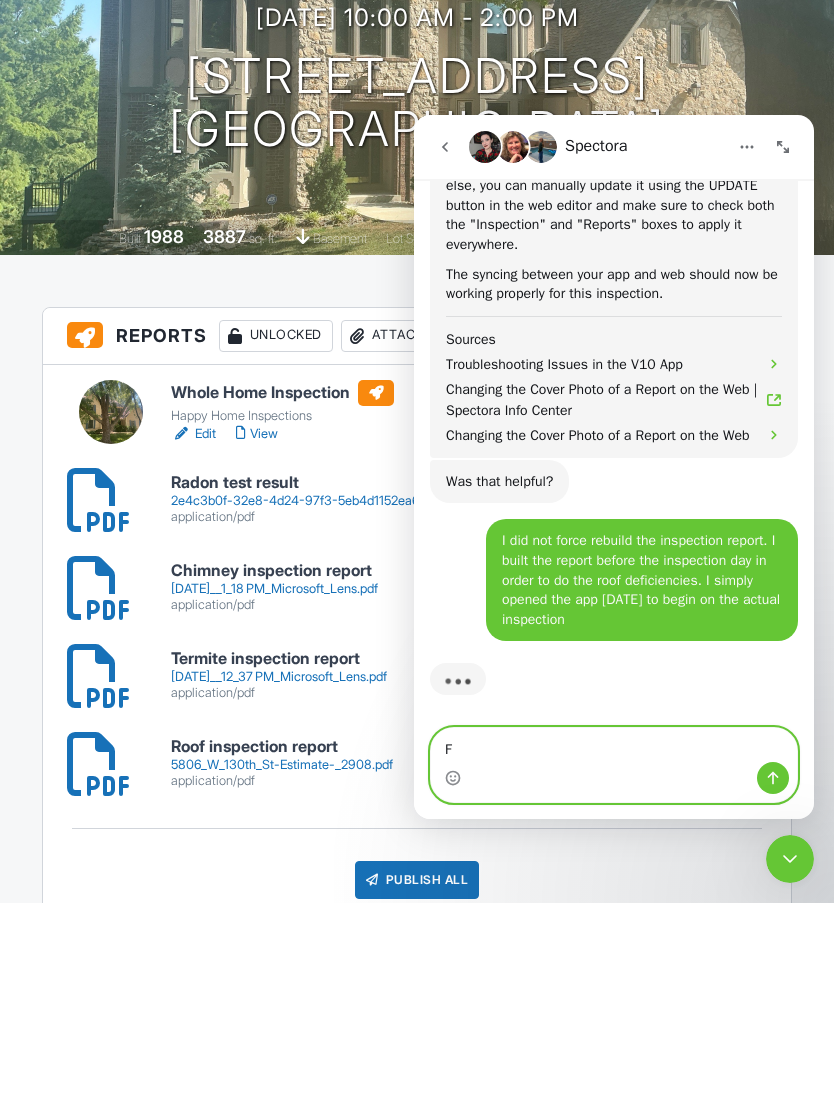 type 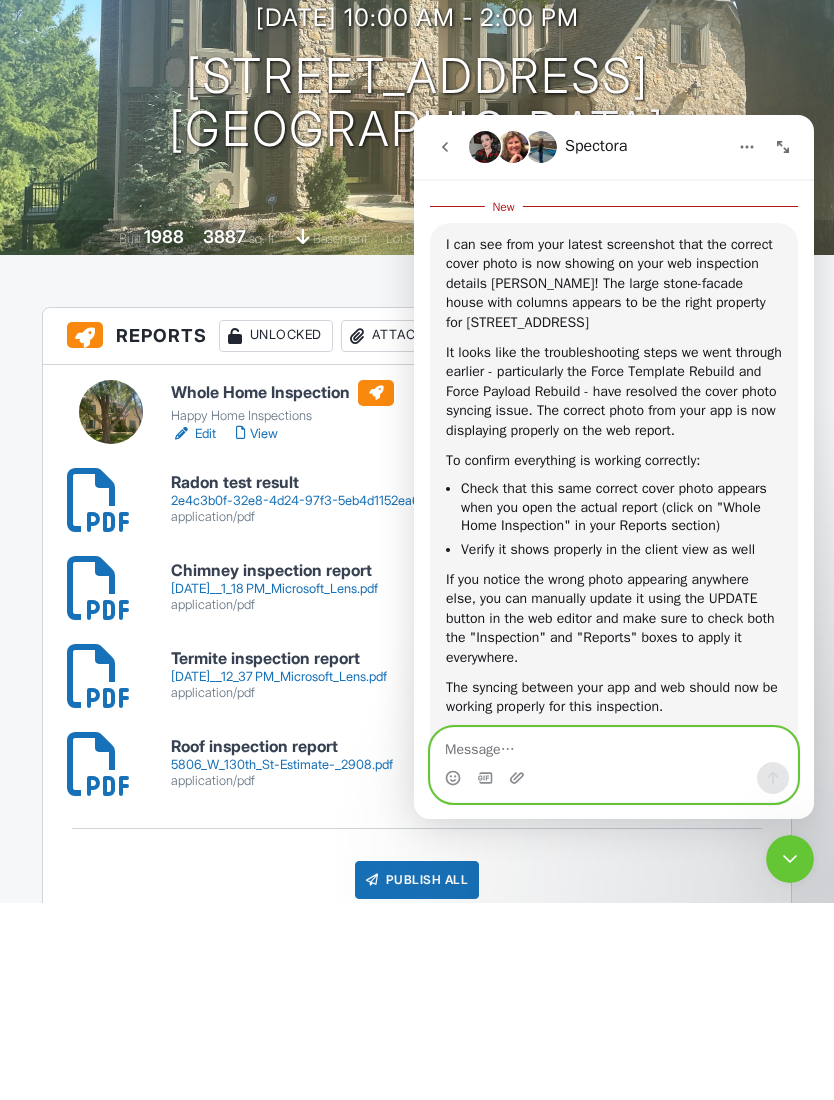 scroll, scrollTop: 4634, scrollLeft: 0, axis: vertical 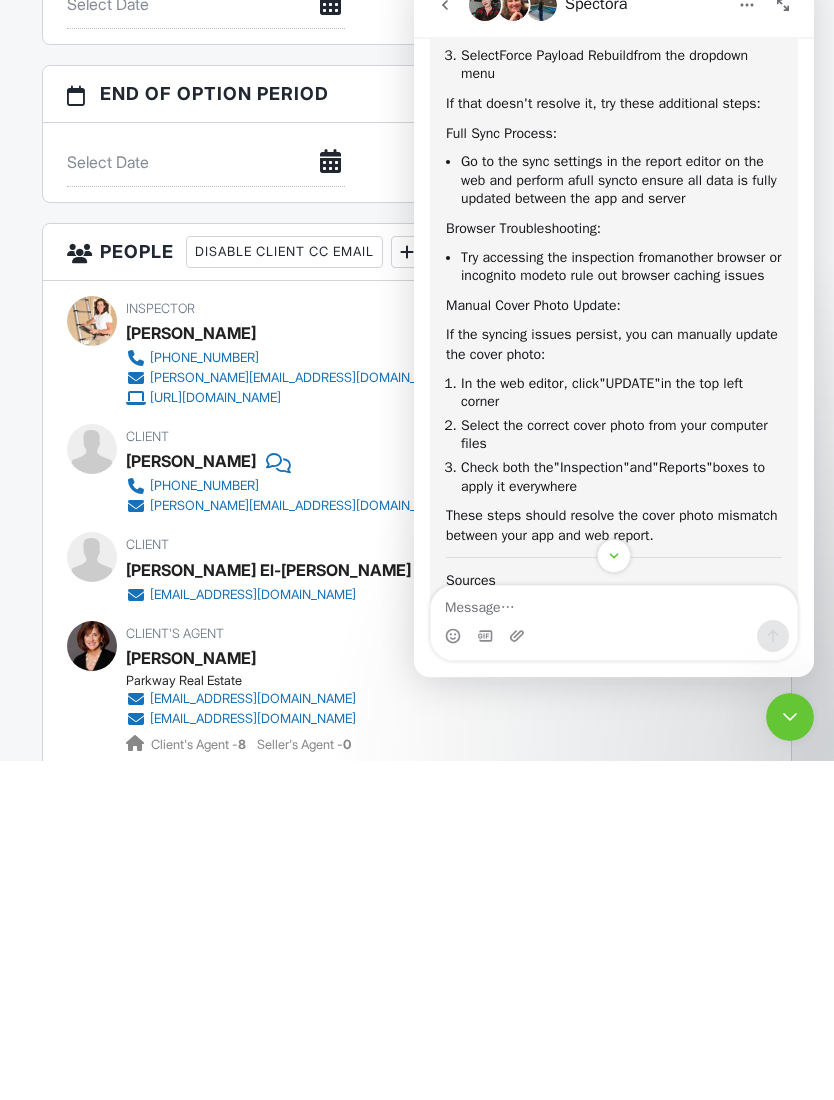 click 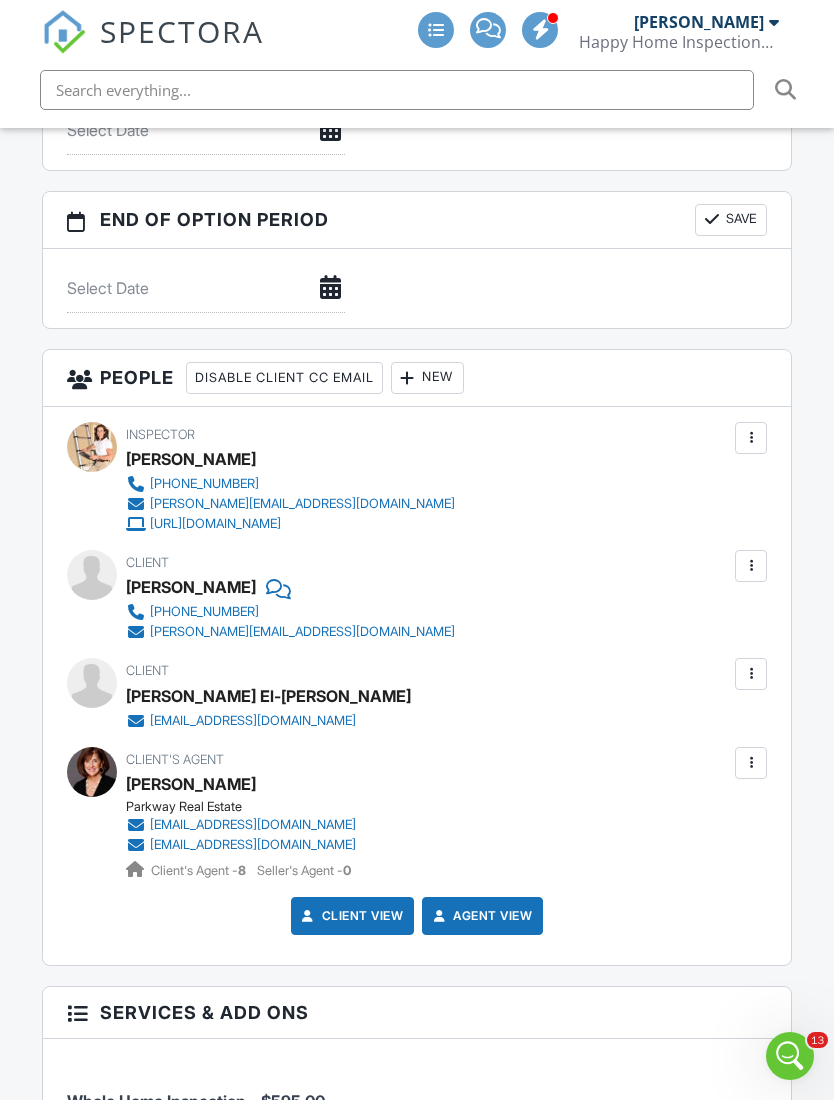 scroll, scrollTop: 0, scrollLeft: 0, axis: both 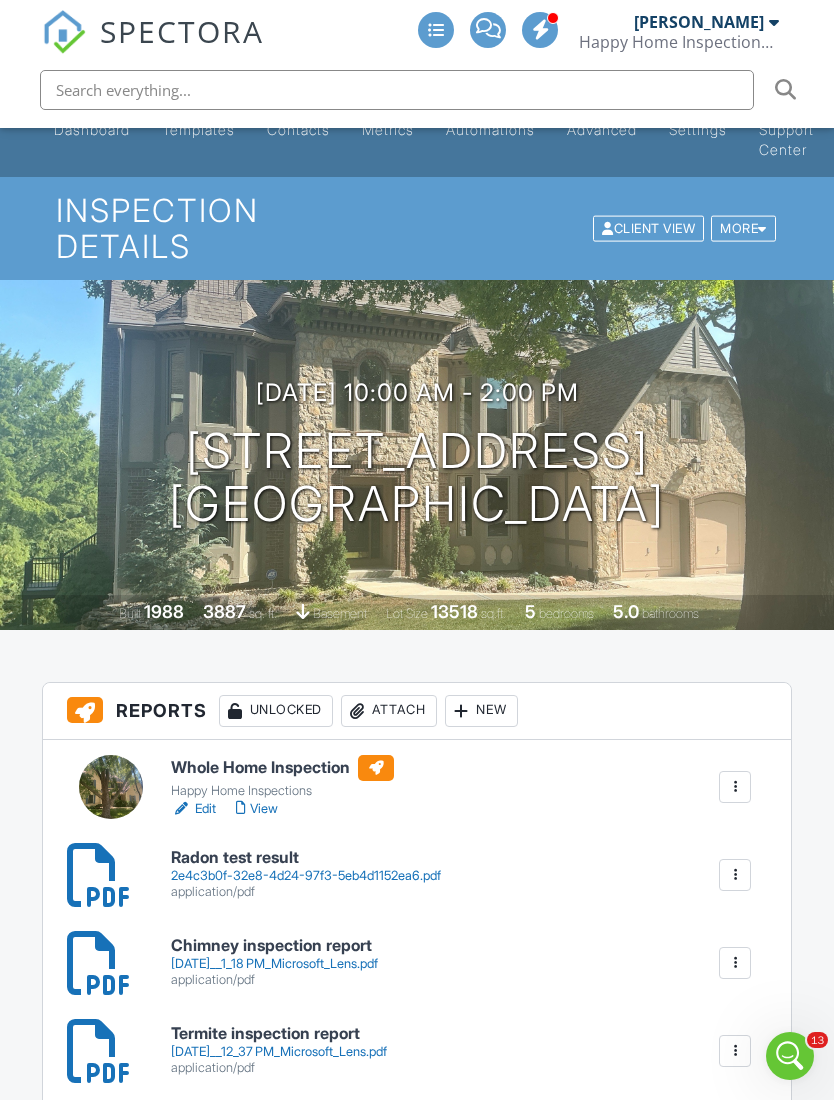 click on "View" at bounding box center (257, 809) 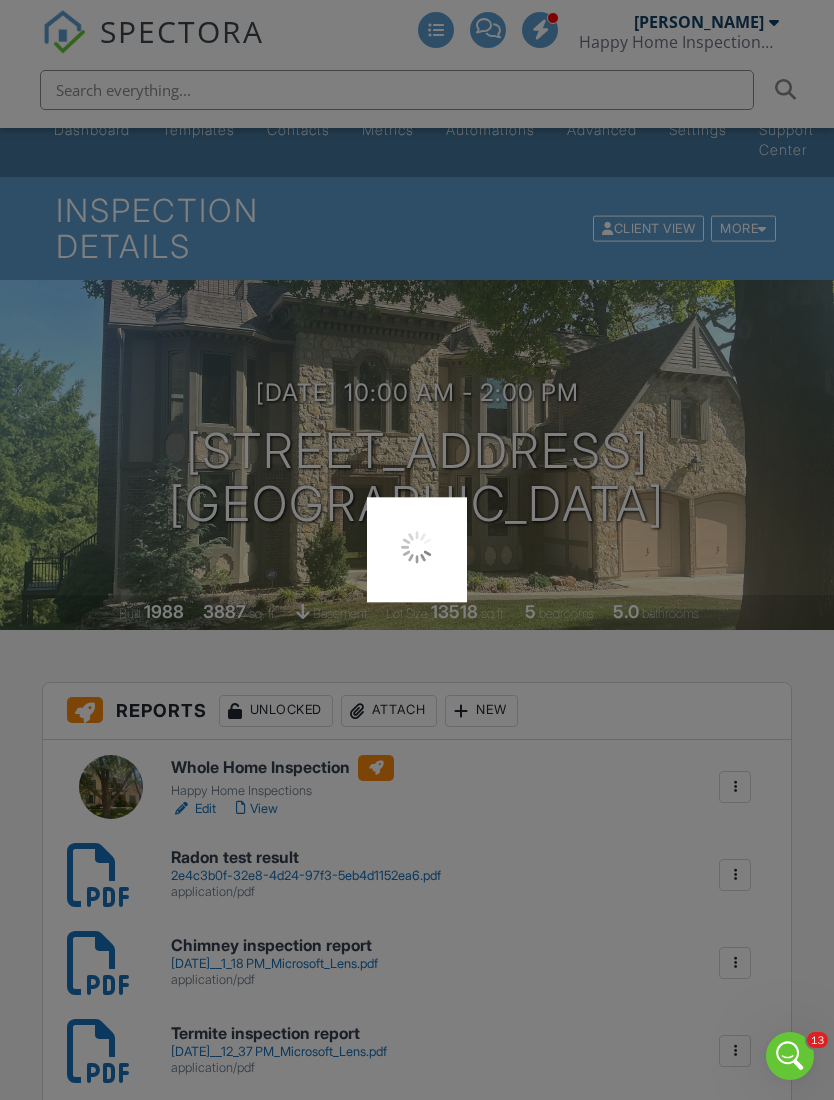 scroll, scrollTop: 110, scrollLeft: 20, axis: both 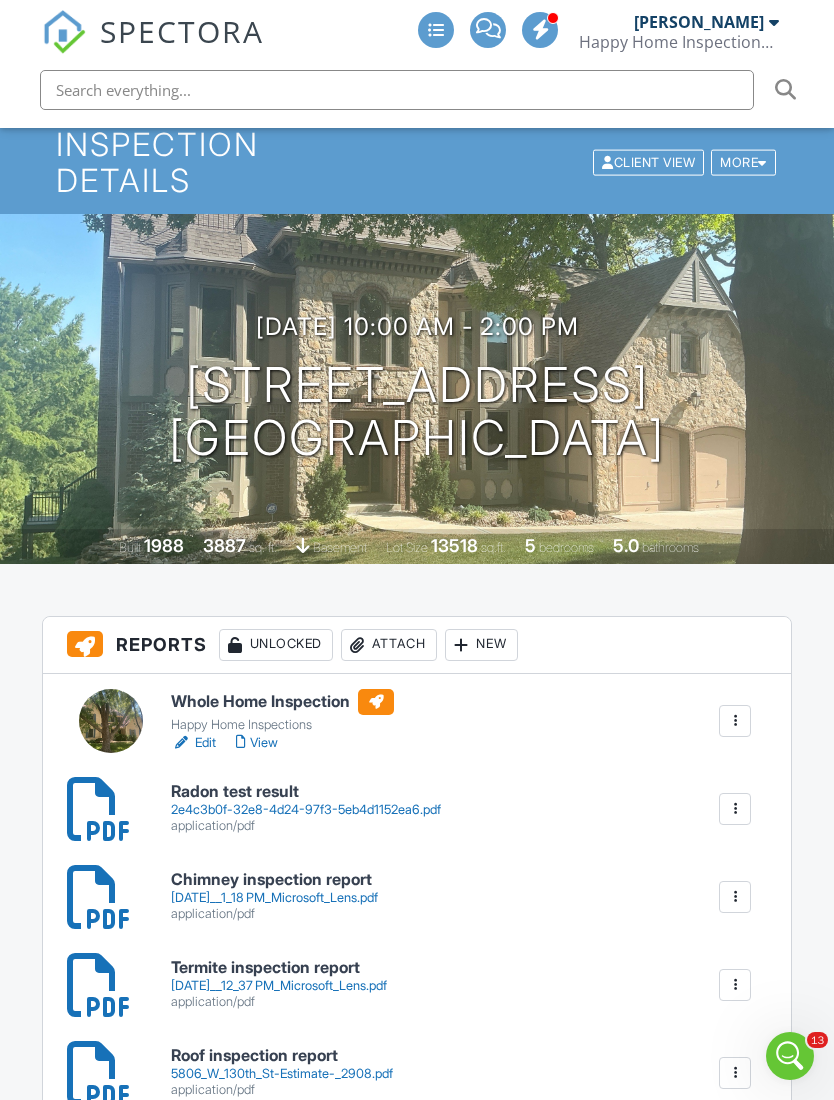 click 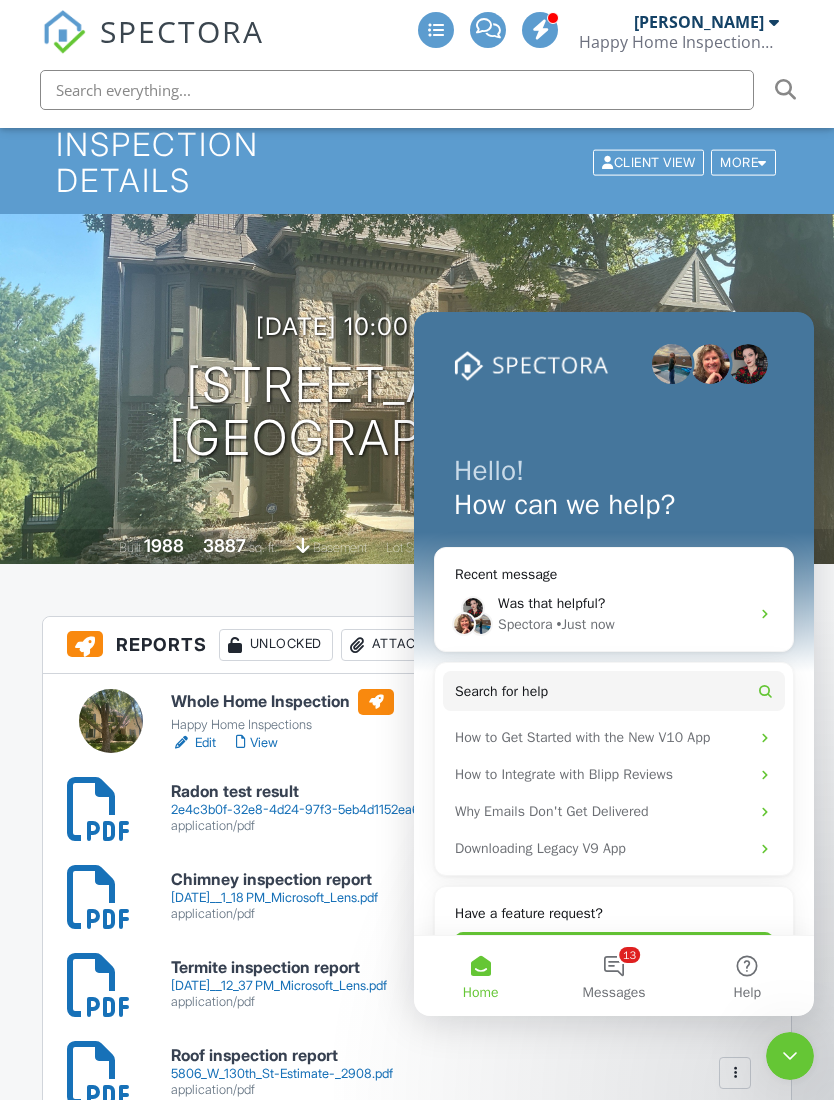 click on "Was that helpful?" at bounding box center (623, 603) 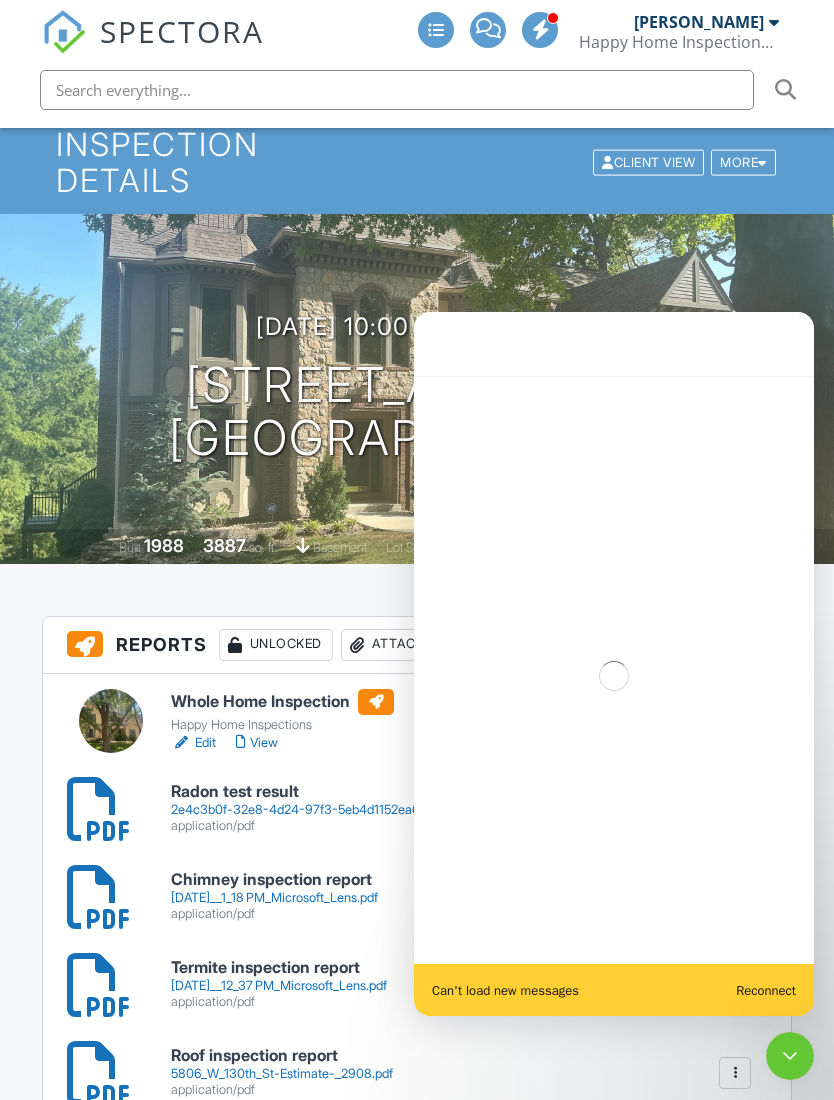 scroll, scrollTop: 0, scrollLeft: 20, axis: horizontal 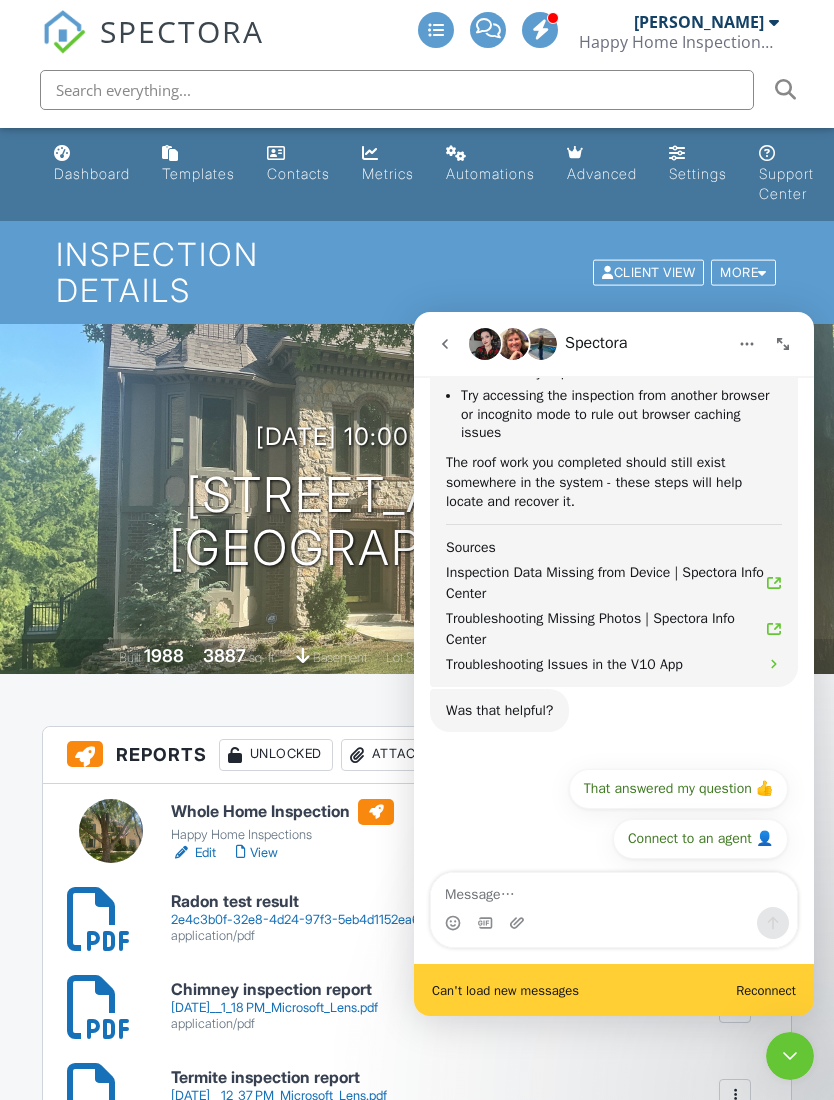 click on "Termite inspection report
7-11-25__12_37 PM_Microsoft_Lens.pdf
application/pdf
Delete" at bounding box center [417, 1095] 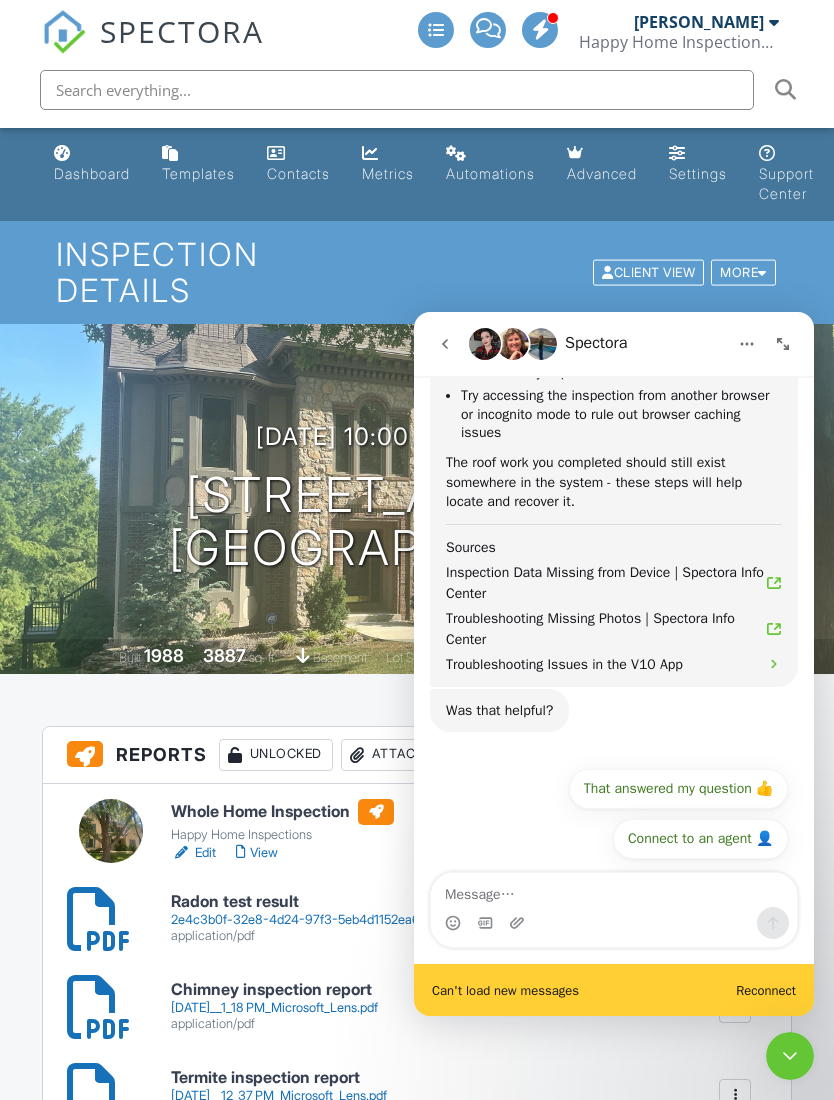 click on "Can't load new messages" at bounding box center (505, 990) 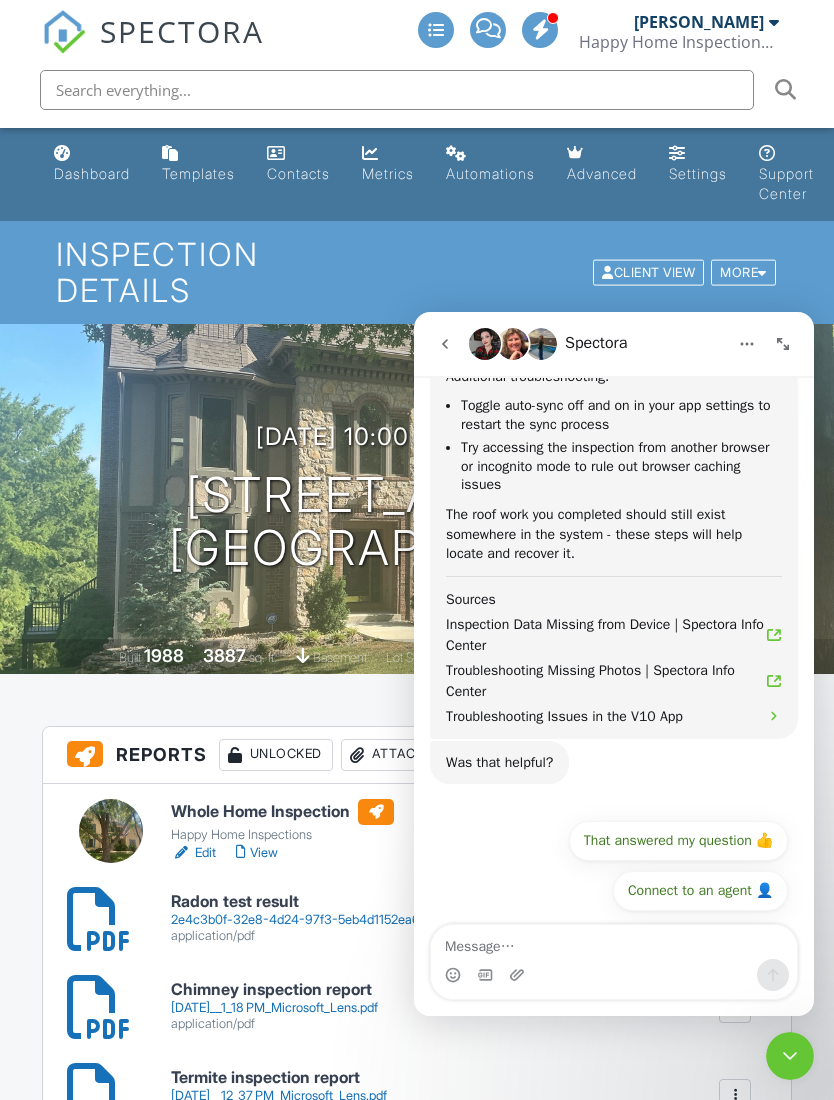 click on "Whole Home Inspection
Happy Home Inspections
Edit
View
Quick Publish
Copy
Delete
Radon test result
2e4c3b0f-32e8-4d24-97f3-5eb4d1152ea6.pdf
application/pdf
Delete
Chimney inspection report
7-11-25__1_18 PM_Microsoft_Lens.pdf
application/pdf
Delete
Termite inspection report
7-11-25__12_37 PM_Microsoft_Lens.pdf
application/pdf
Delete
Roof inspection report
5806_W_130th_St-Estimate-_2908.pdf
application/pdf
Delete
Publish All
Checking report completion" at bounding box center (417, 1058) 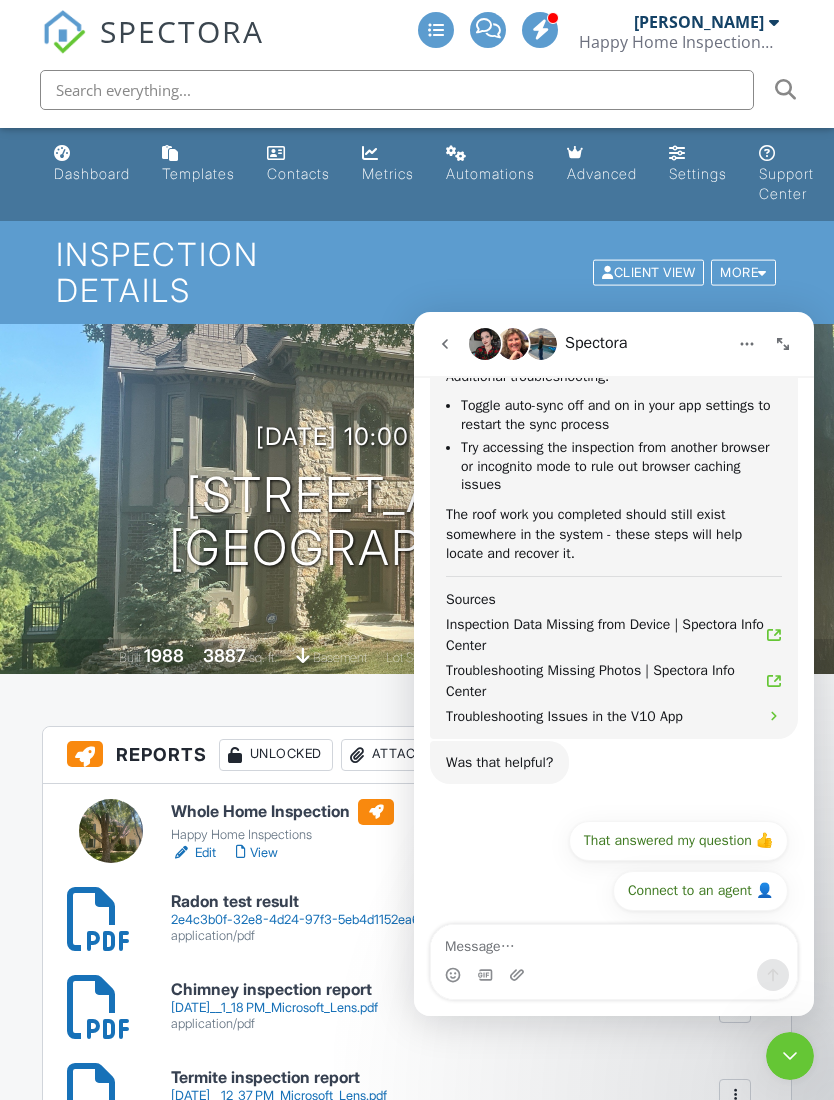 click on "Termite inspection report
7-11-25__12_37 PM_Microsoft_Lens.pdf
application/pdf
Delete" at bounding box center (461, 1094) 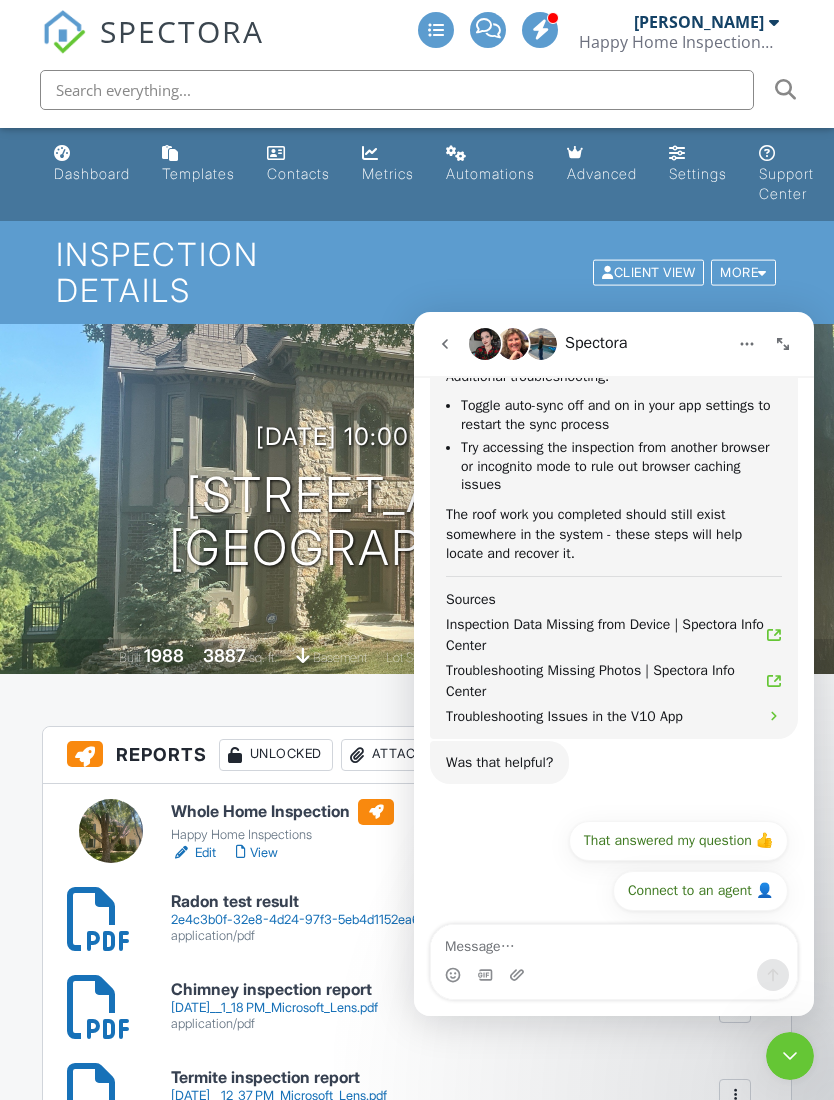 scroll, scrollTop: 6082, scrollLeft: 0, axis: vertical 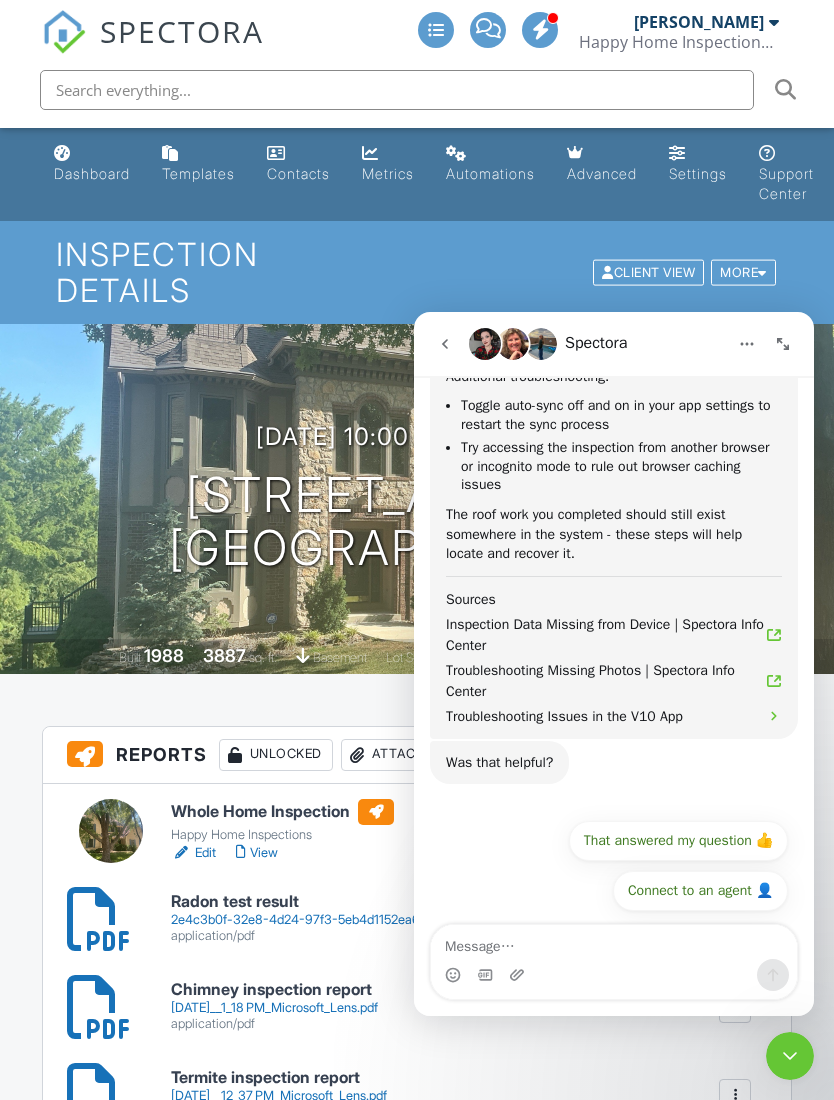 click on "Termite inspection report
7-11-25__12_37 PM_Microsoft_Lens.pdf
application/pdf
Delete" at bounding box center (461, 1094) 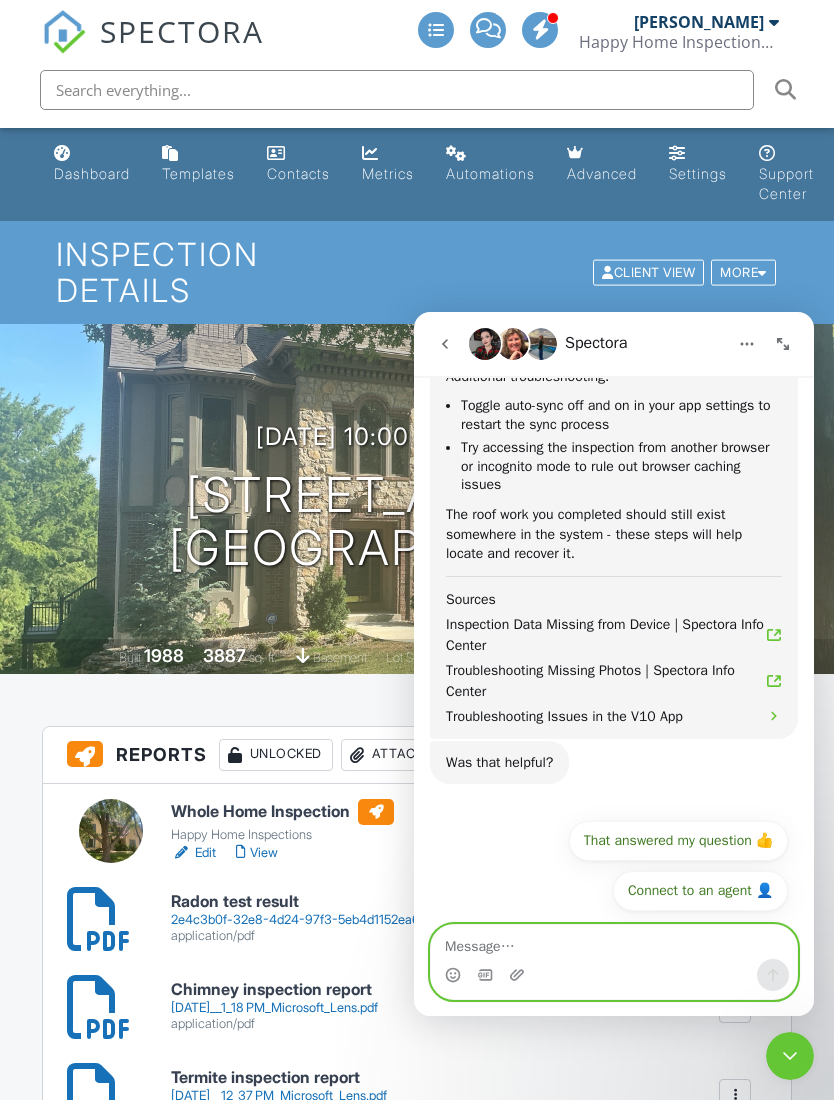click at bounding box center [614, 942] 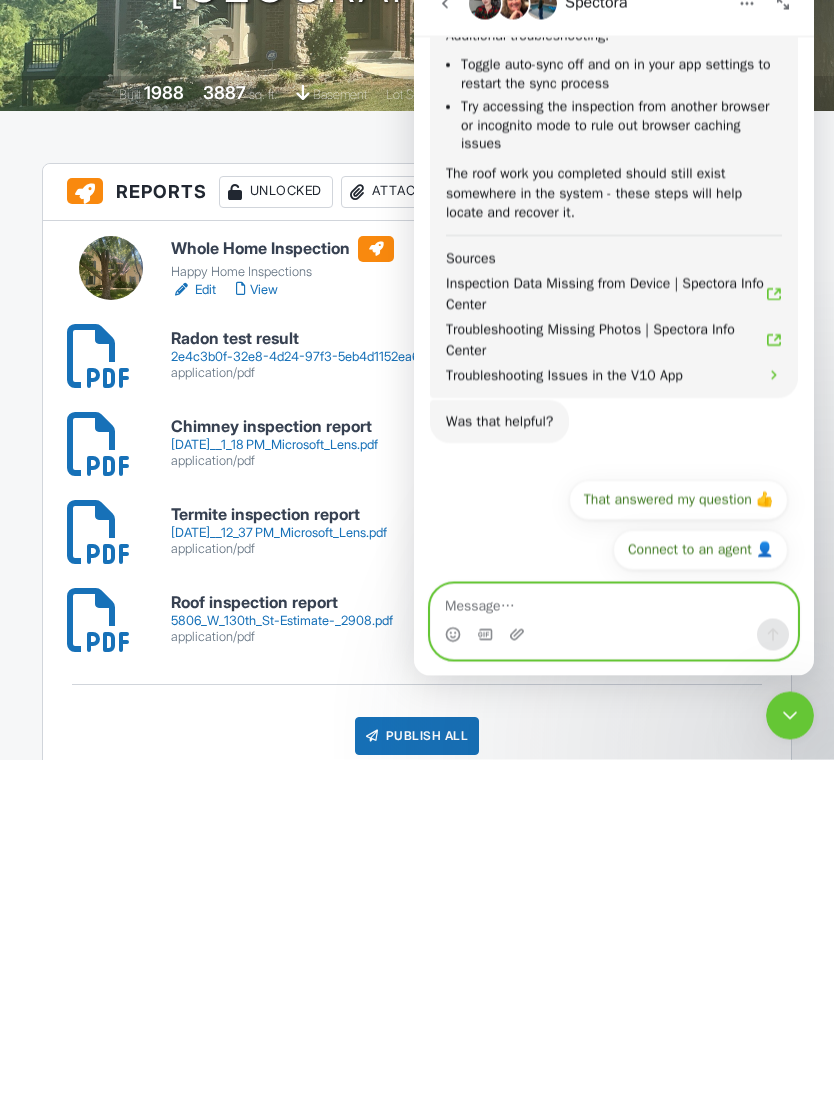 click at bounding box center (614, 602) 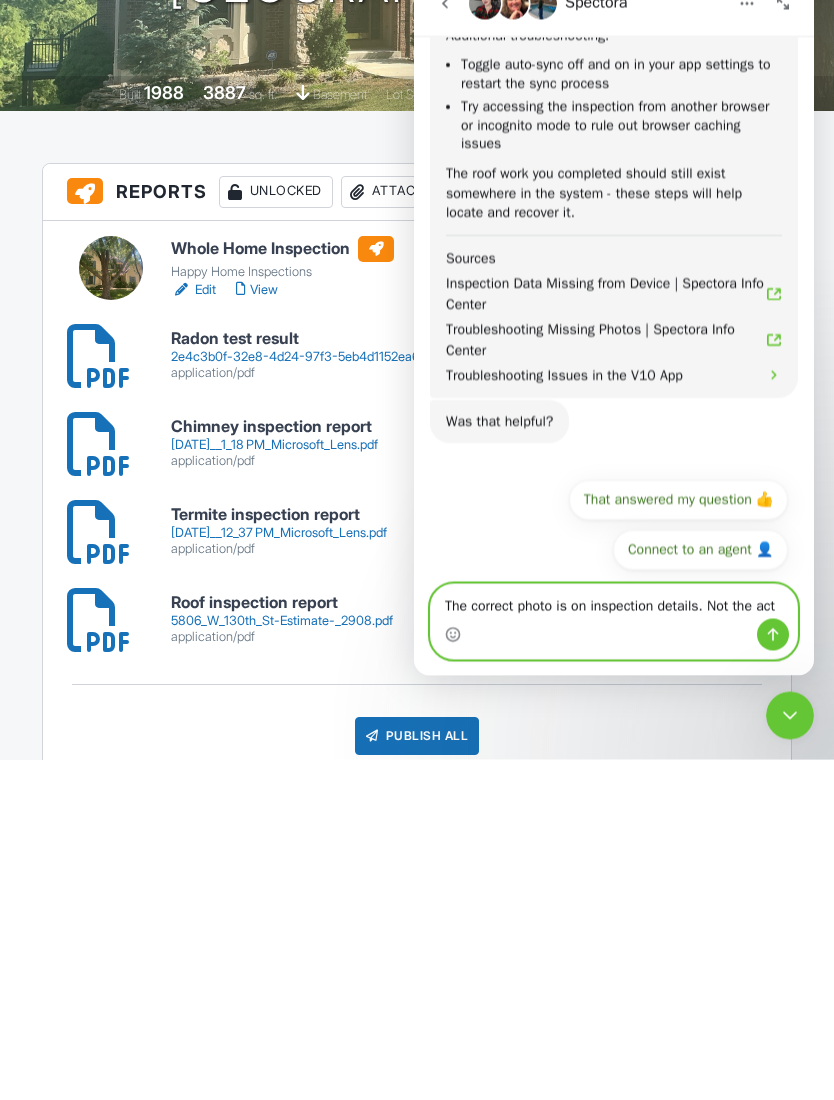 scroll, scrollTop: 6102, scrollLeft: 0, axis: vertical 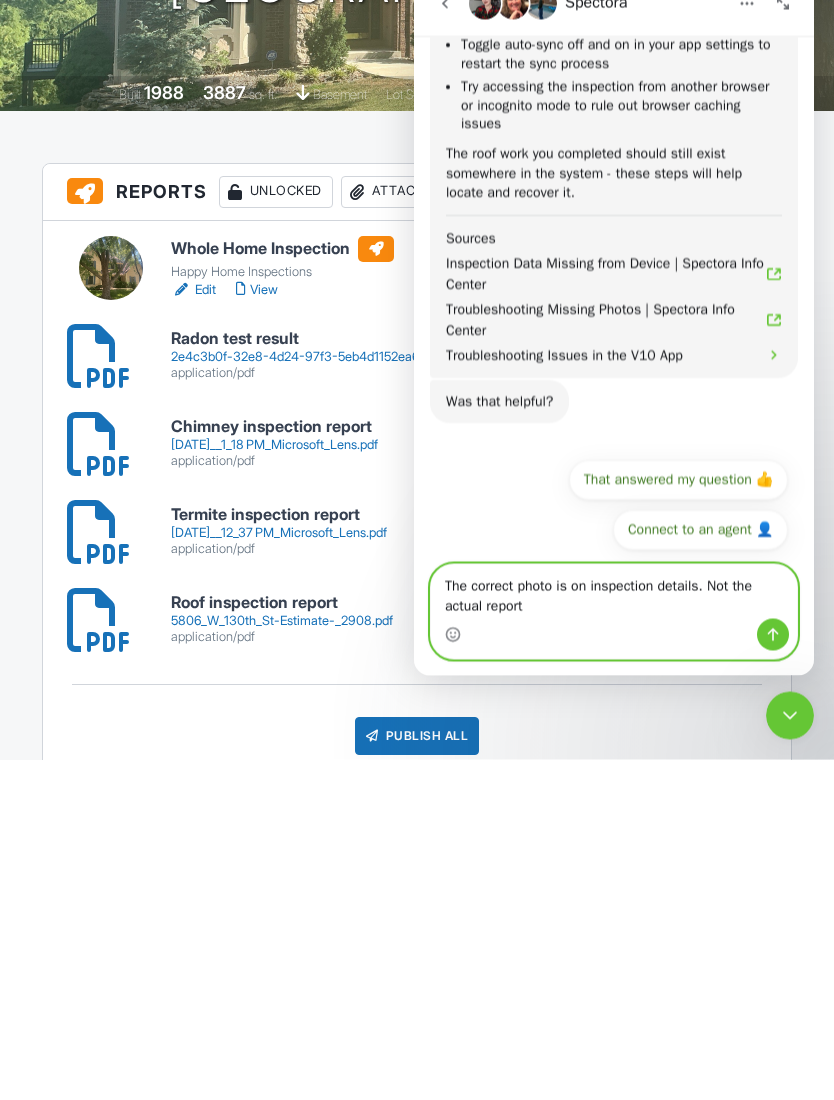 type on "The correct photo is on inspection details. Not the actual report" 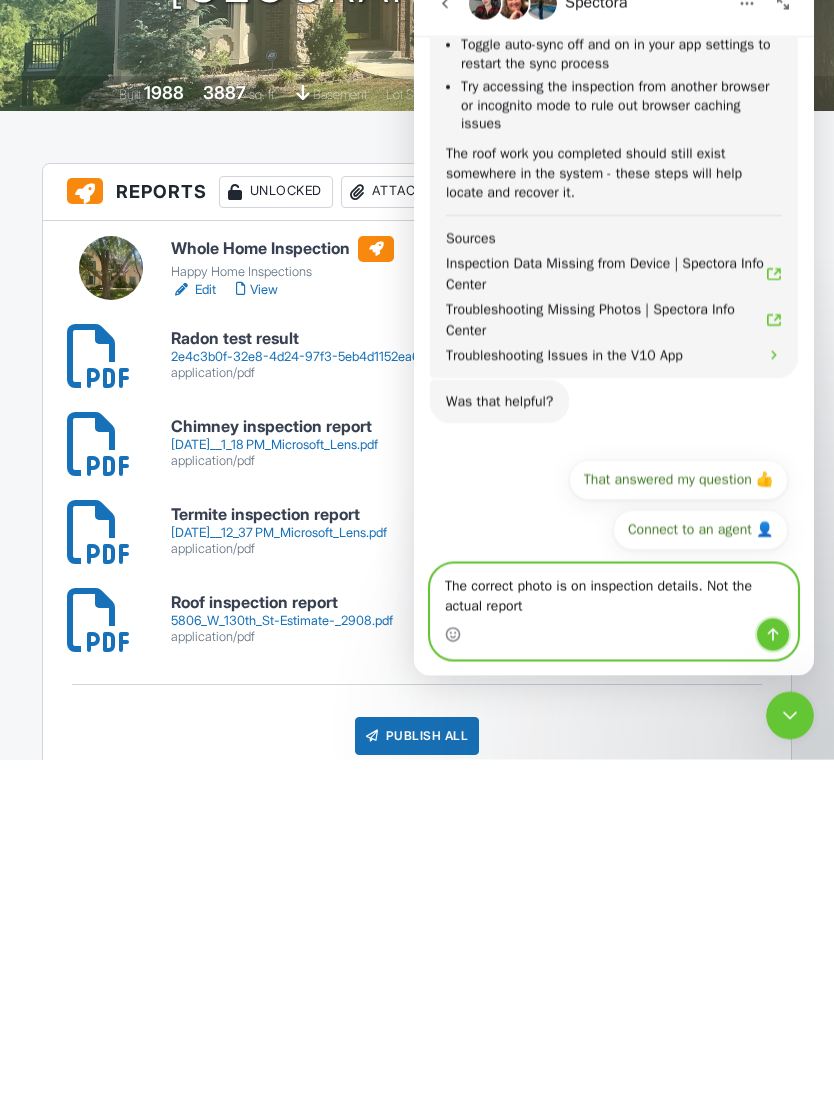 click at bounding box center [773, 635] 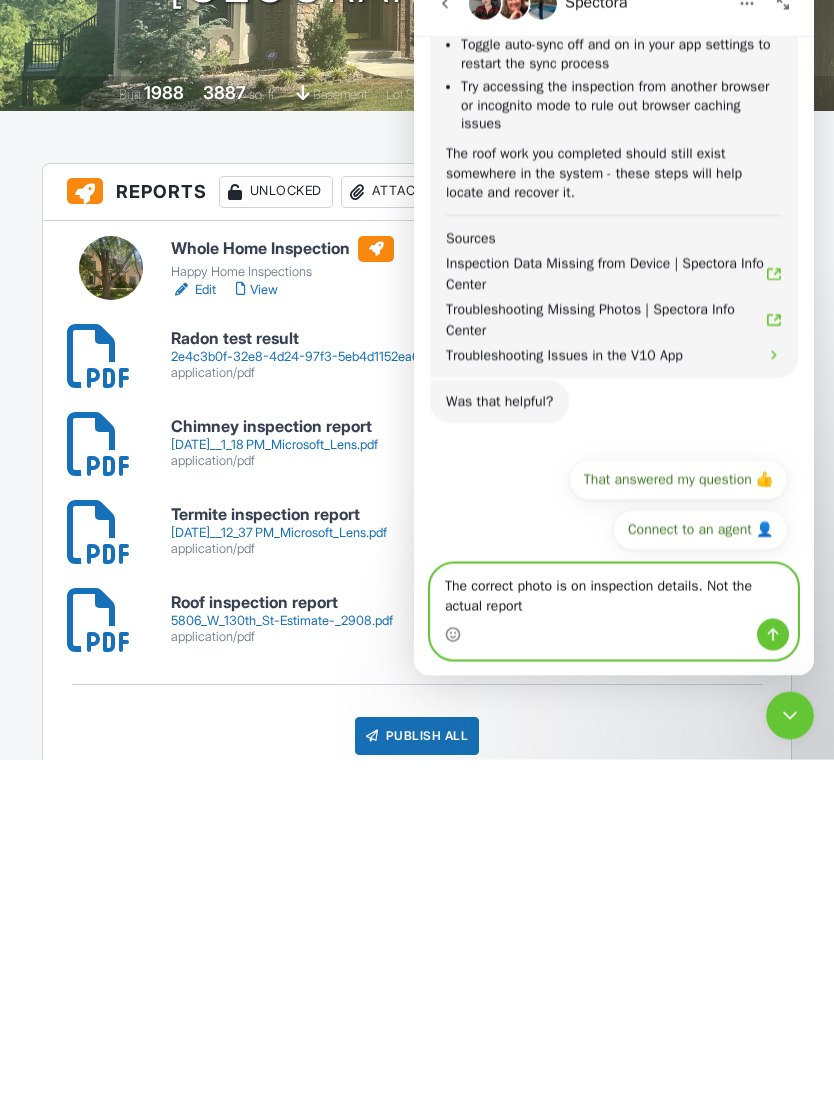 type 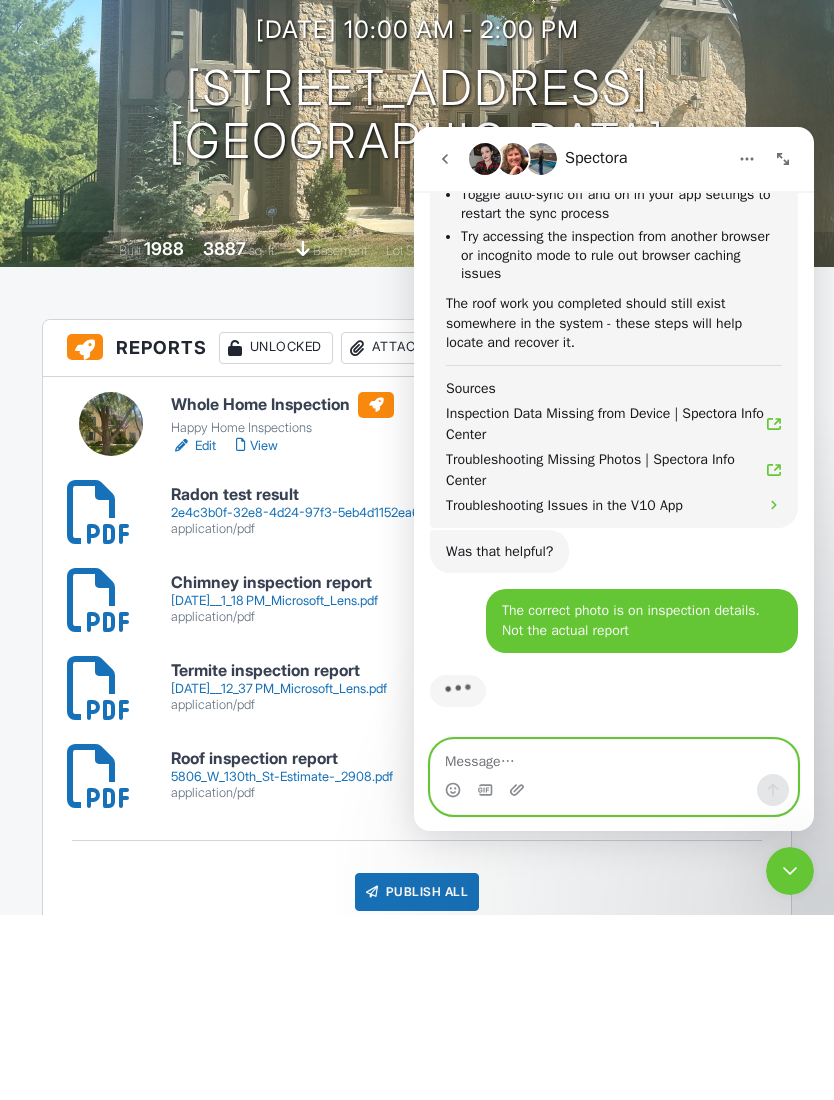 scroll, scrollTop: 6106, scrollLeft: 0, axis: vertical 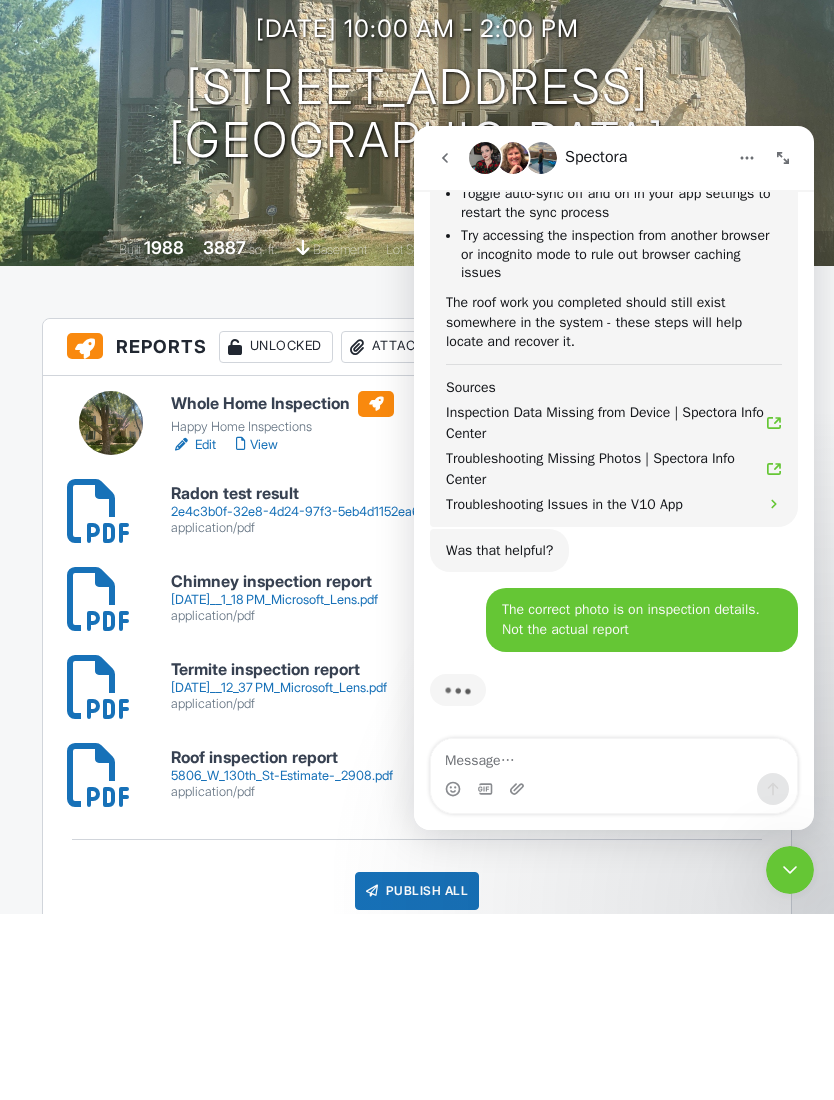 click 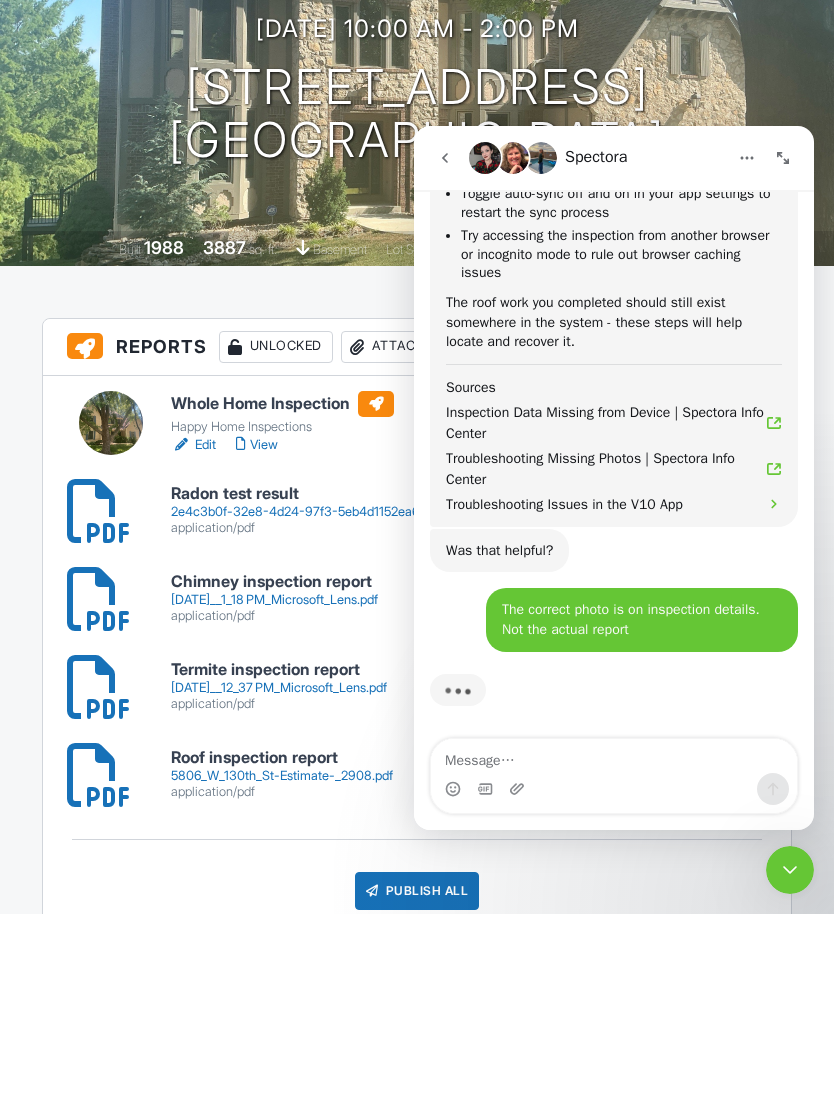 scroll, scrollTop: 0, scrollLeft: 0, axis: both 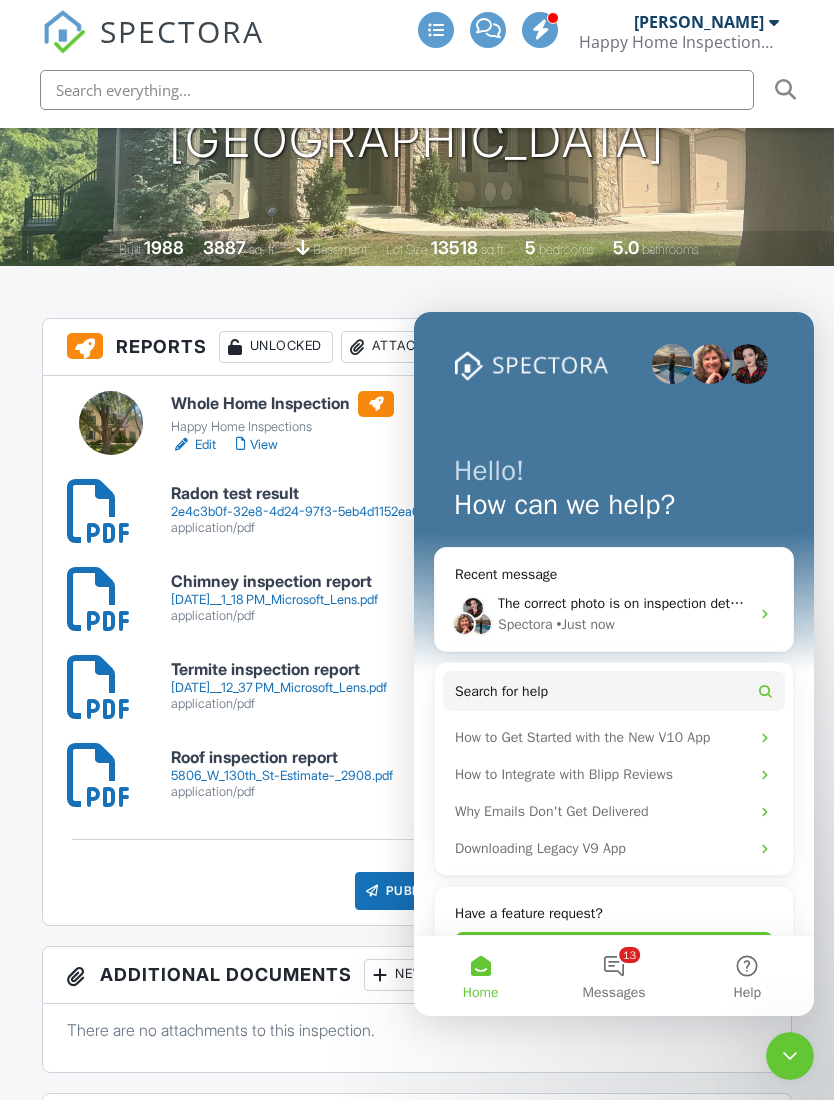 click on "SPECTORA
Jennifer Ohmes
Happy Home Inspections, LLC
Role:
Inspector
Change Role
Dashboard
New Inspection
Inspections
Calendar
Template Editor
Contacts
Automations
Team
Metrics
Payments
Data Exports
Billing
Conversations
Tasks
Reporting
Advanced
Equipment
Settings
What's New
Sign Out
Change Active Role
Your account has more than one possible role. Please choose how you'd like to view the site:
Company/Agency
City
Role
Dashboard
Templates
Contacts
Metrics
Automations
Advanced
Settings
Support Center
Inspection Details
Client View
More" at bounding box center [417, 3280] 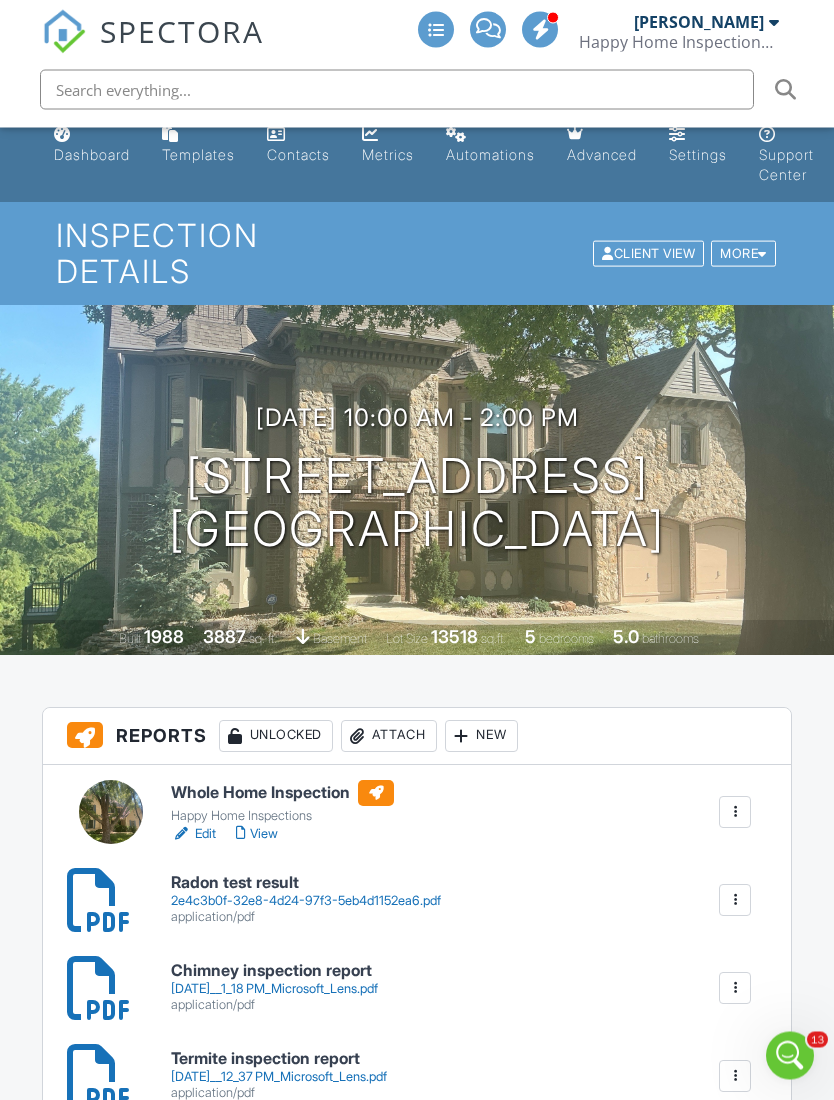 scroll, scrollTop: 0, scrollLeft: 20, axis: horizontal 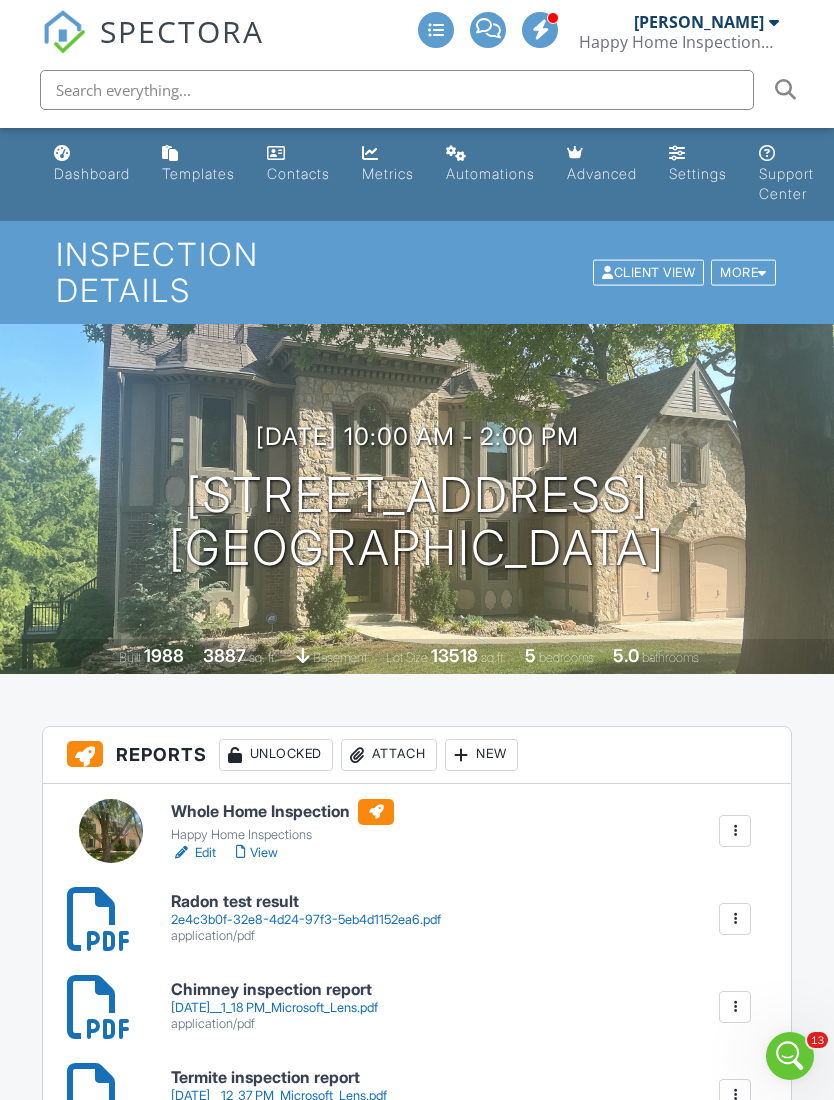 click on "Edit" at bounding box center (193, 853) 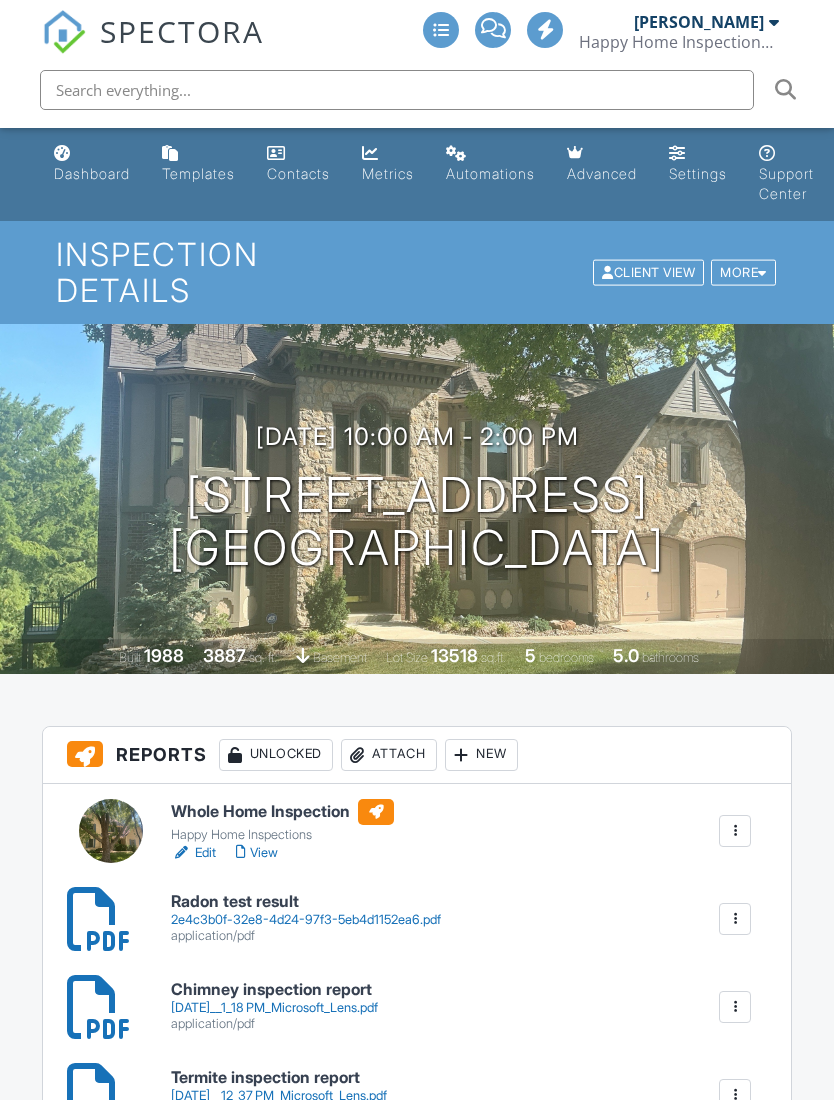 scroll, scrollTop: 0, scrollLeft: 0, axis: both 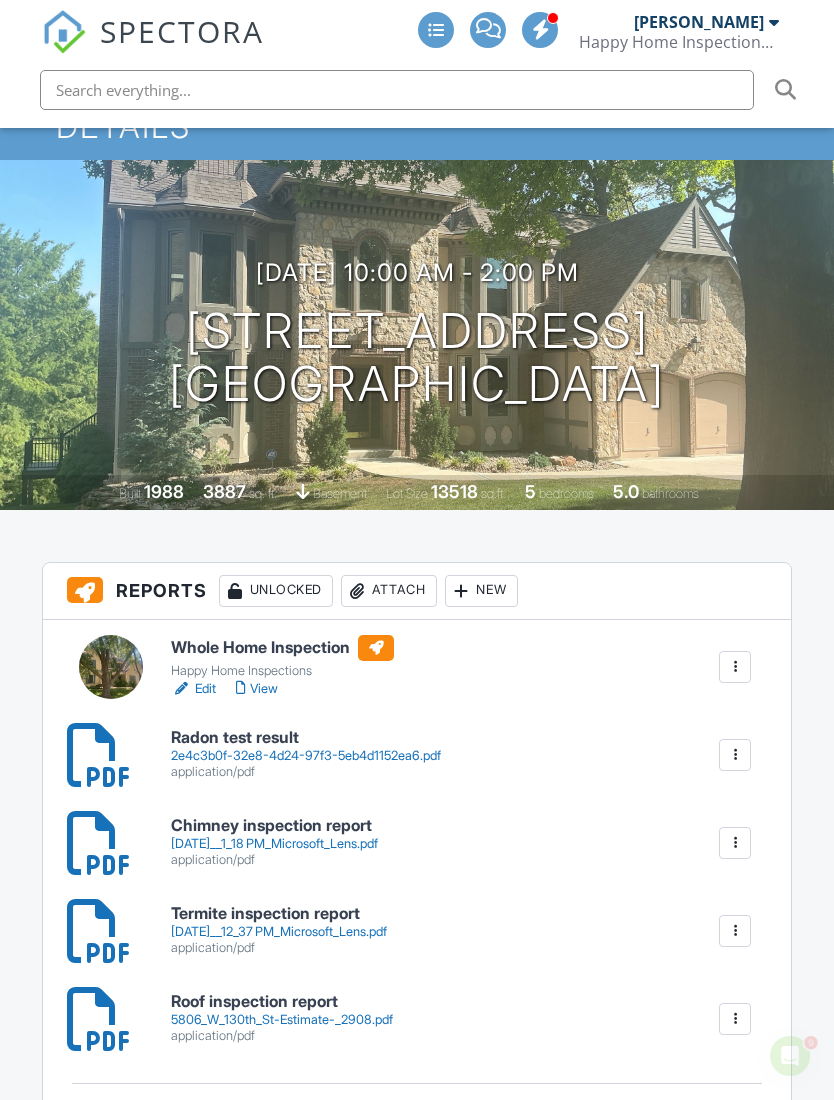 click on "View" at bounding box center (257, 689) 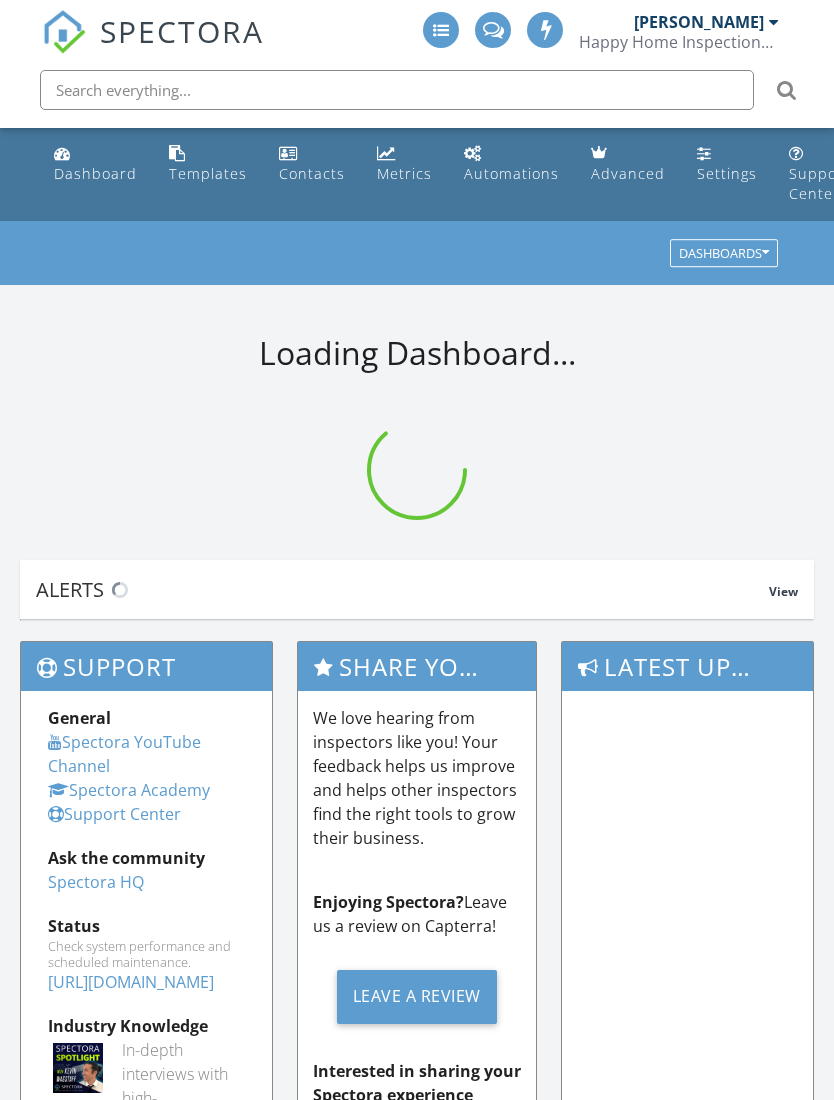 scroll, scrollTop: 0, scrollLeft: 0, axis: both 